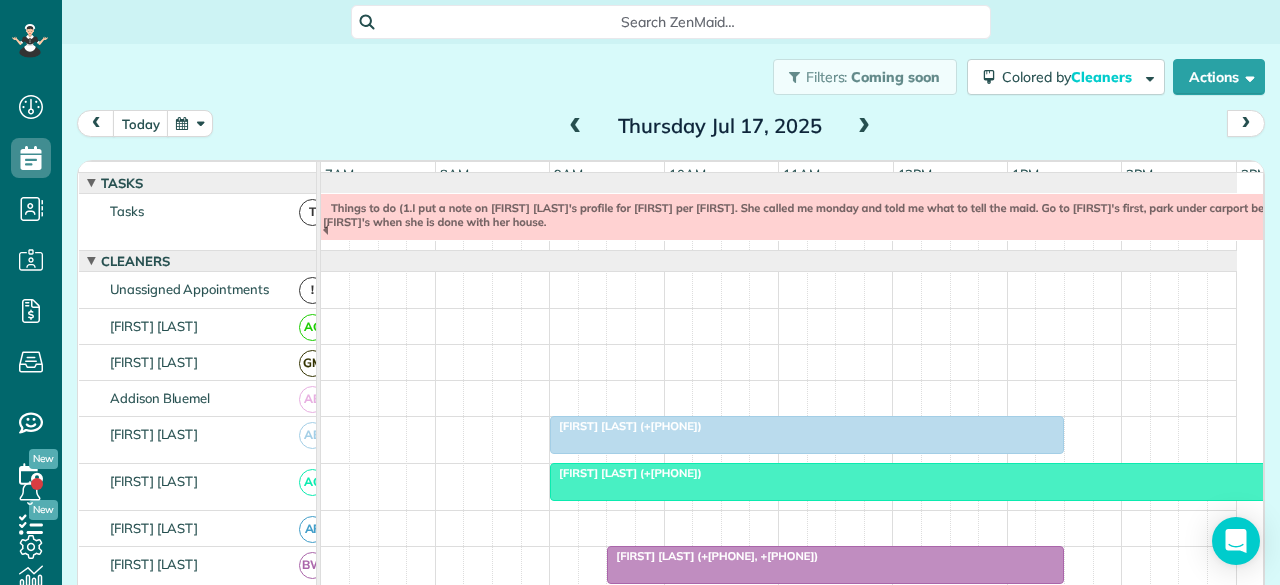 scroll, scrollTop: 0, scrollLeft: 0, axis: both 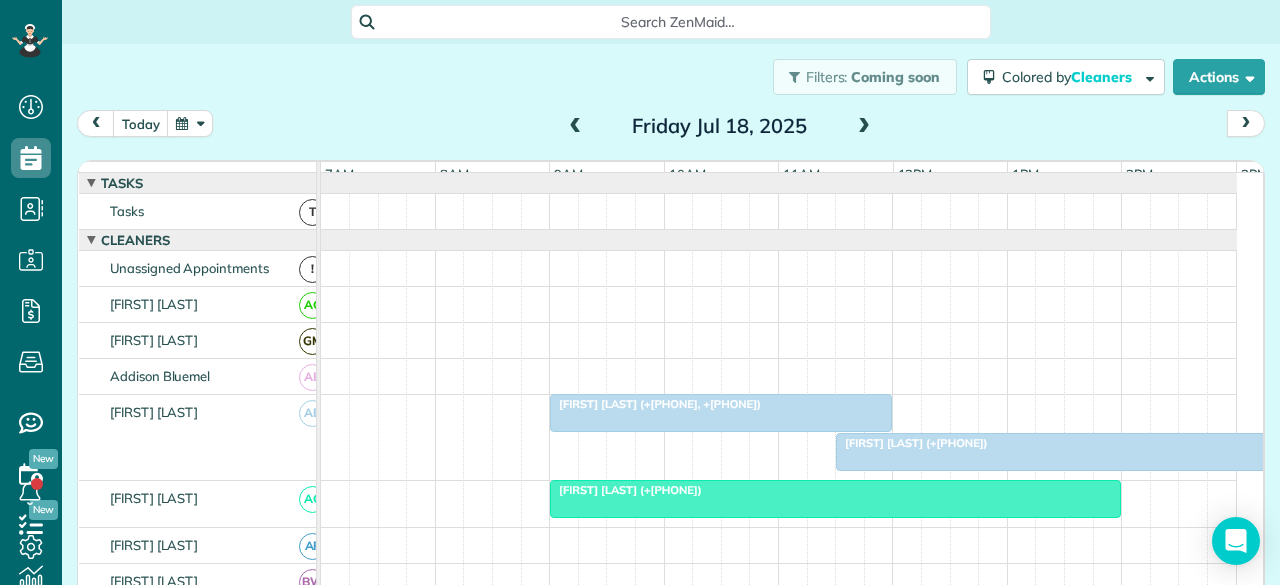 click at bounding box center (864, 127) 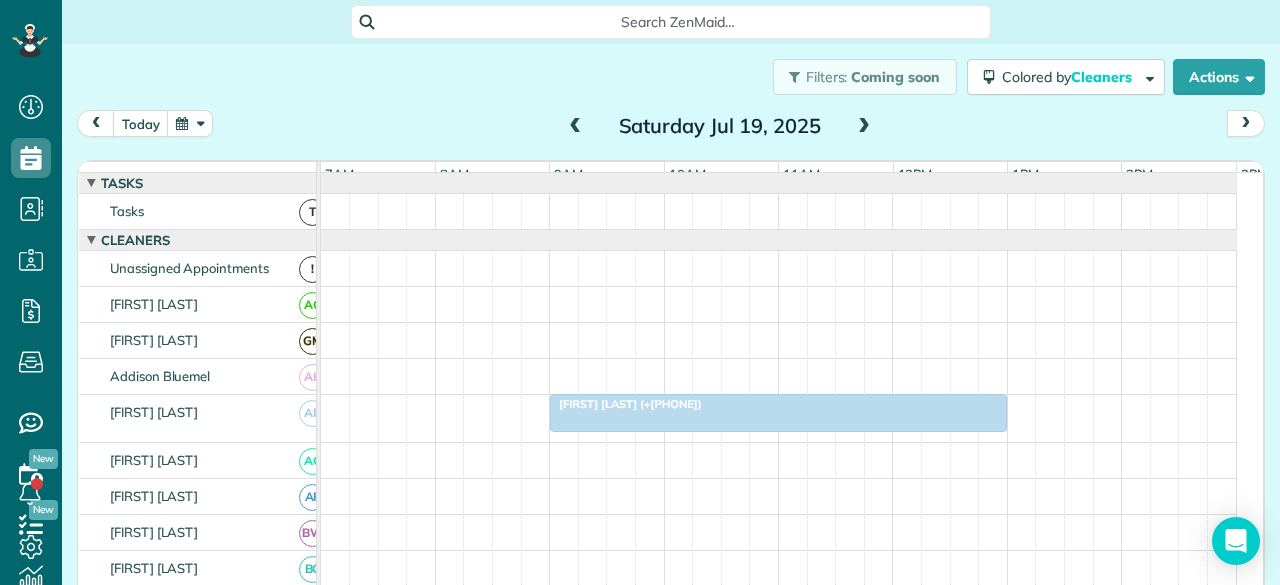 scroll, scrollTop: 95, scrollLeft: 0, axis: vertical 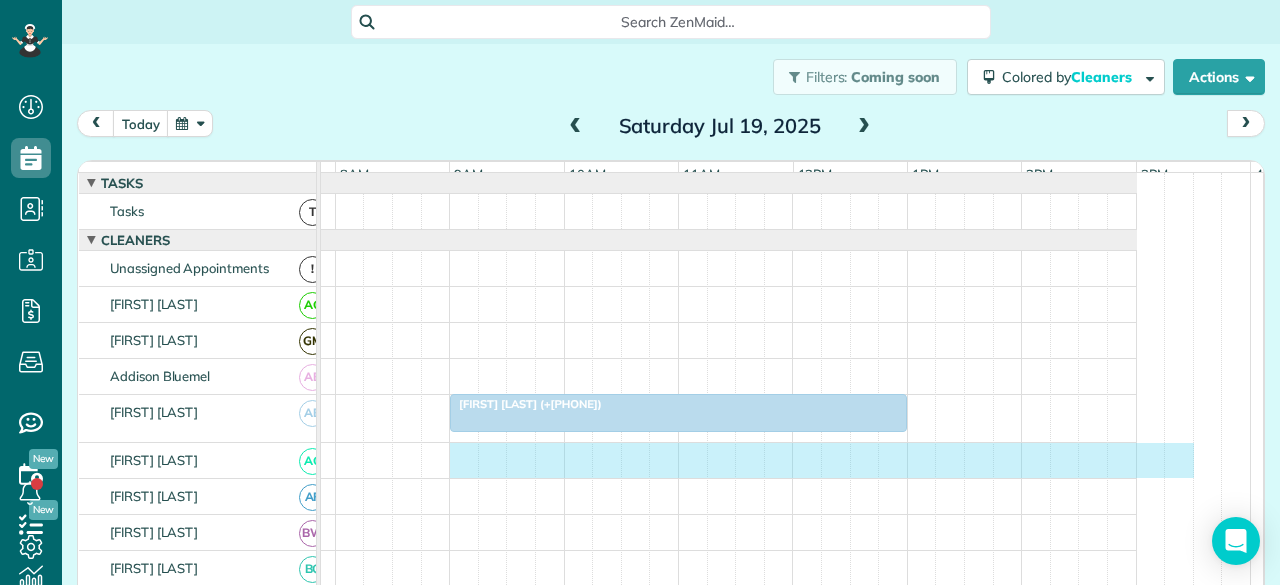 drag, startPoint x: 558, startPoint y: 473, endPoint x: 1182, endPoint y: 455, distance: 624.2596 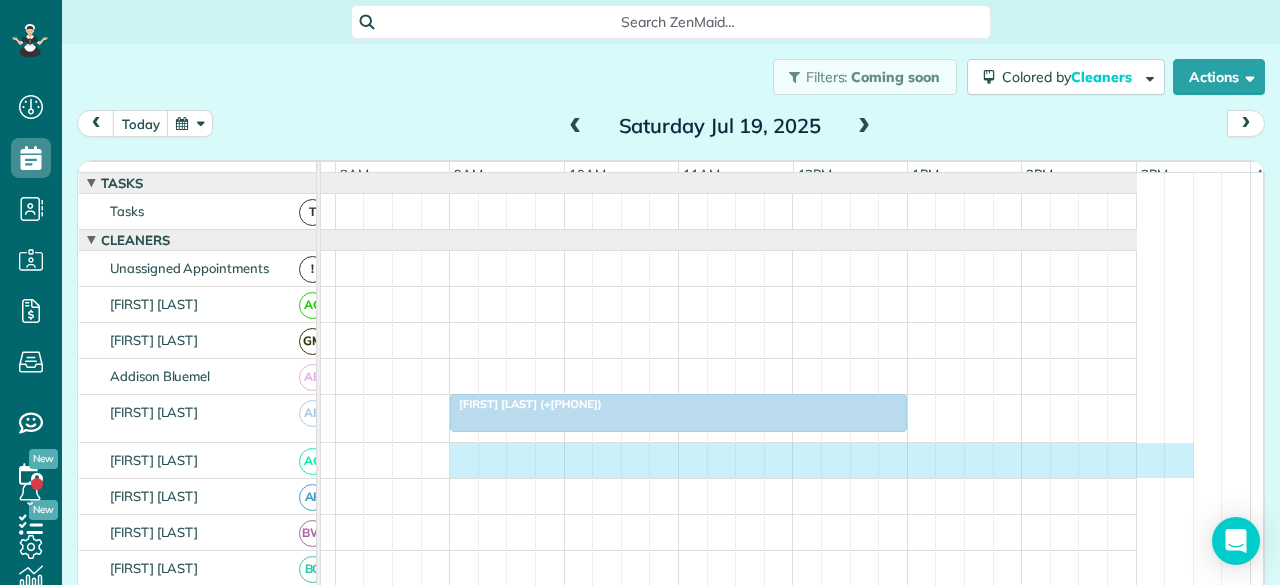 click at bounding box center (679, 460) 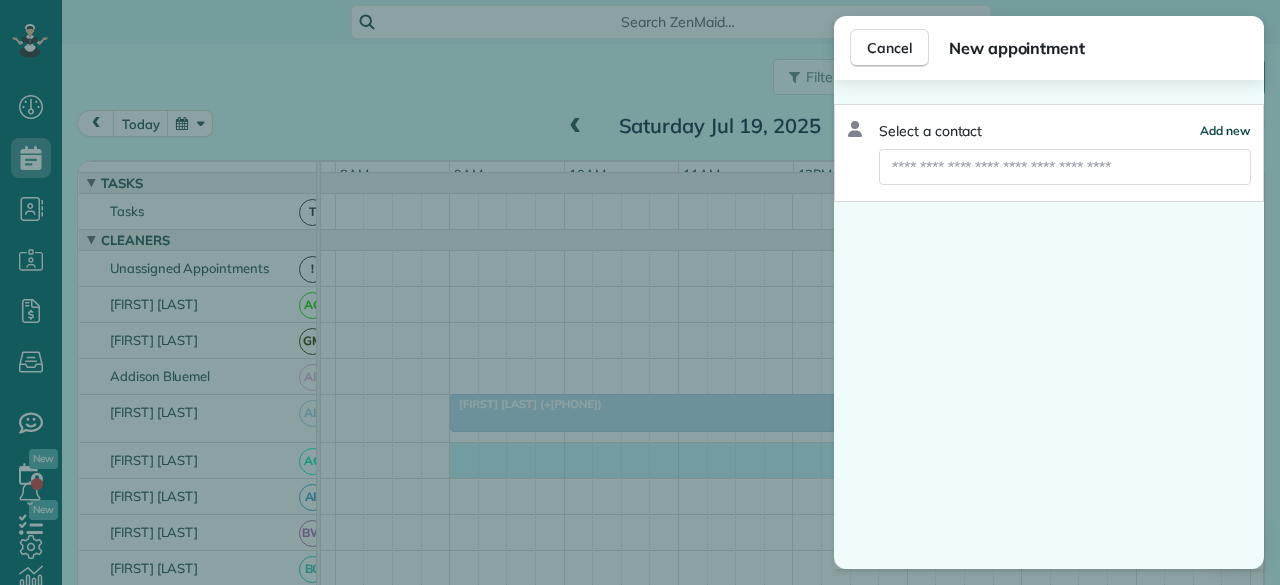 click on "Add new" at bounding box center (1225, 130) 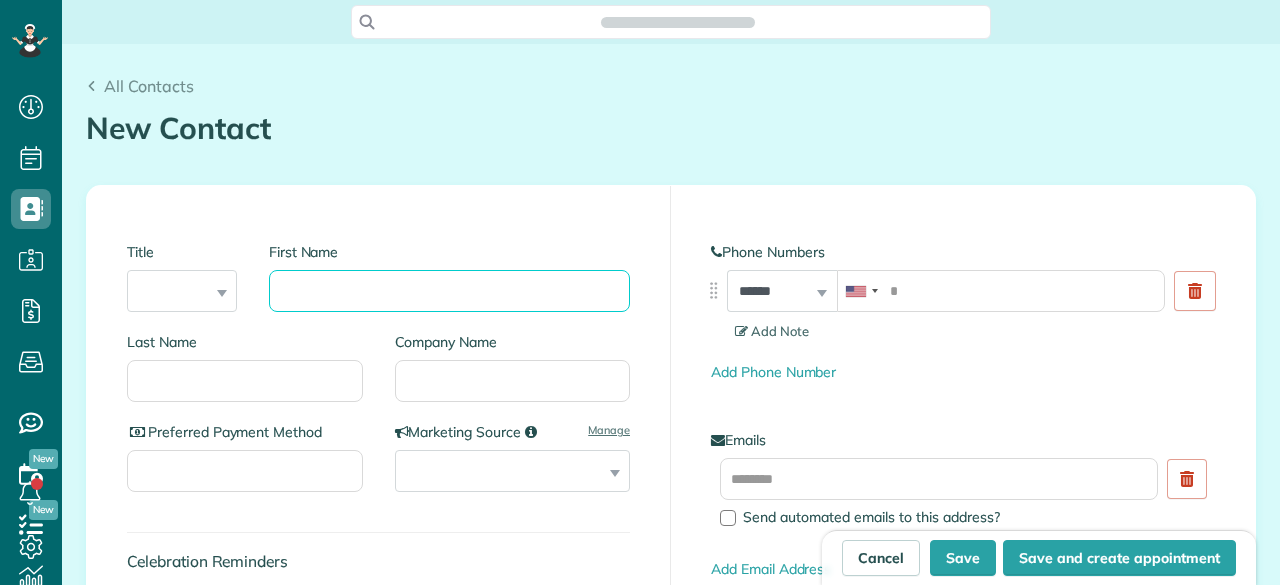 click on "First Name" at bounding box center [449, 291] 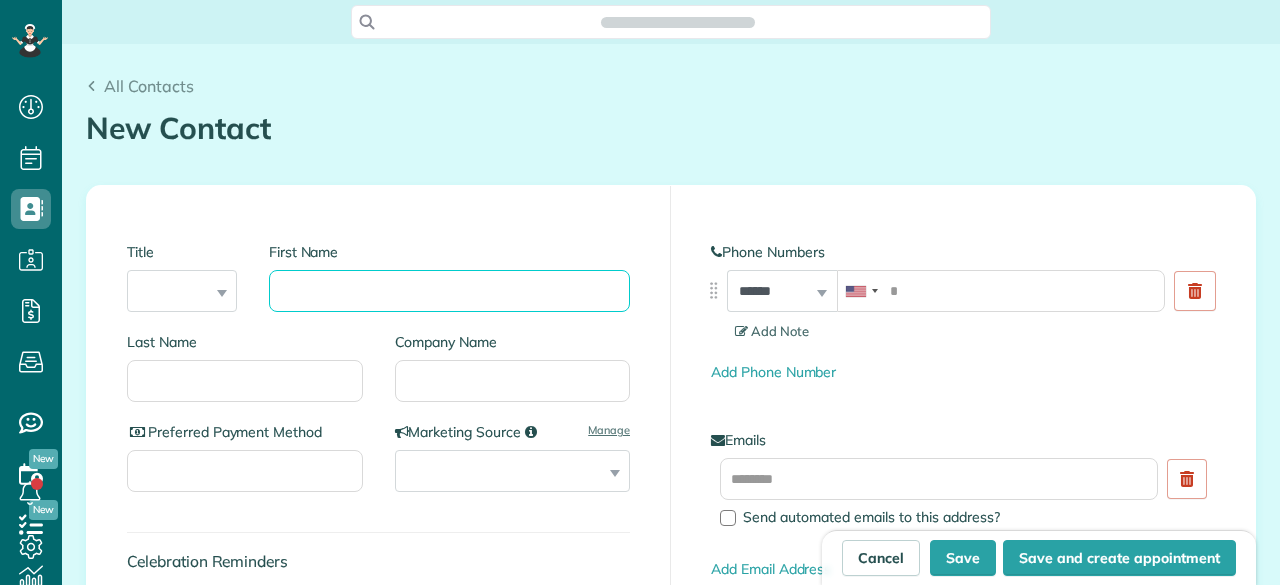 scroll, scrollTop: 0, scrollLeft: 0, axis: both 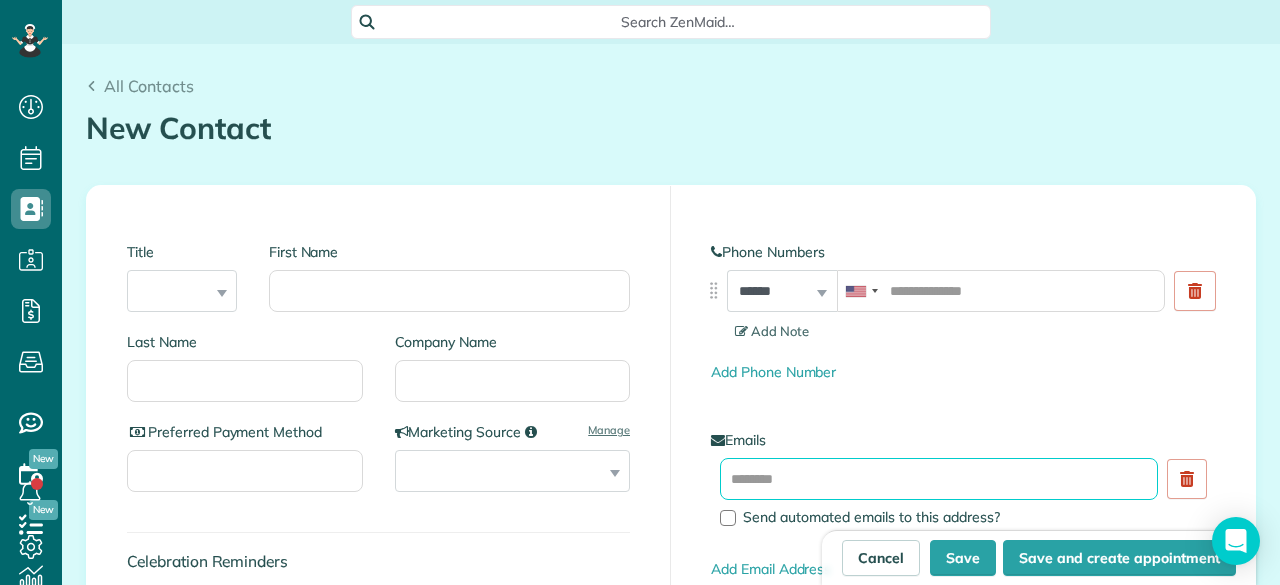 paste on "**********" 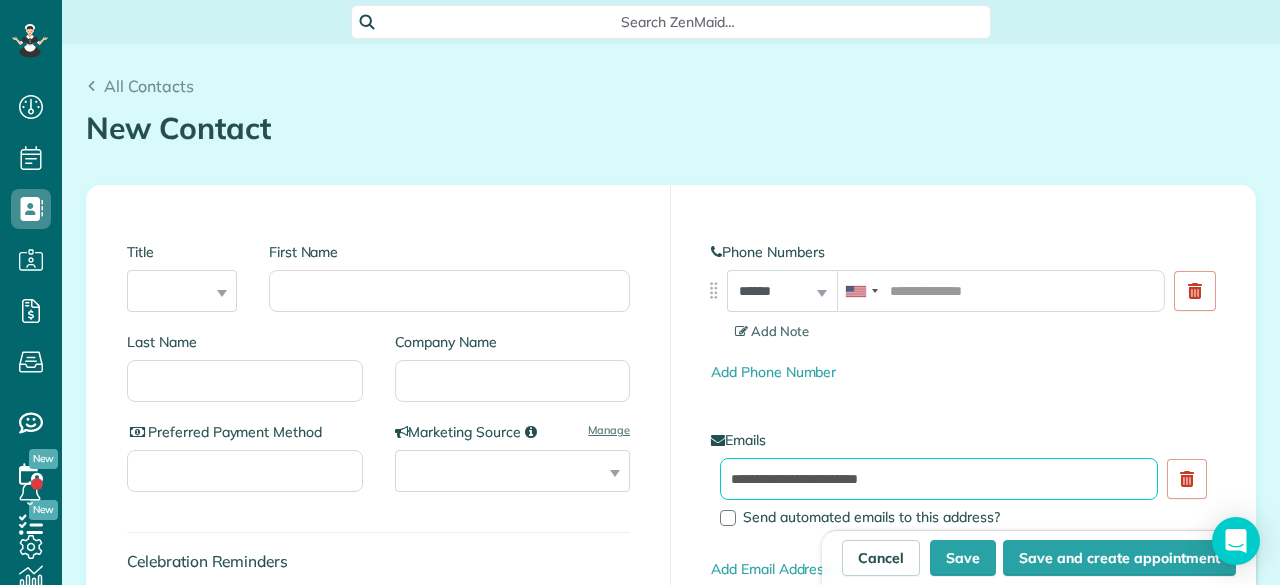 type on "**********" 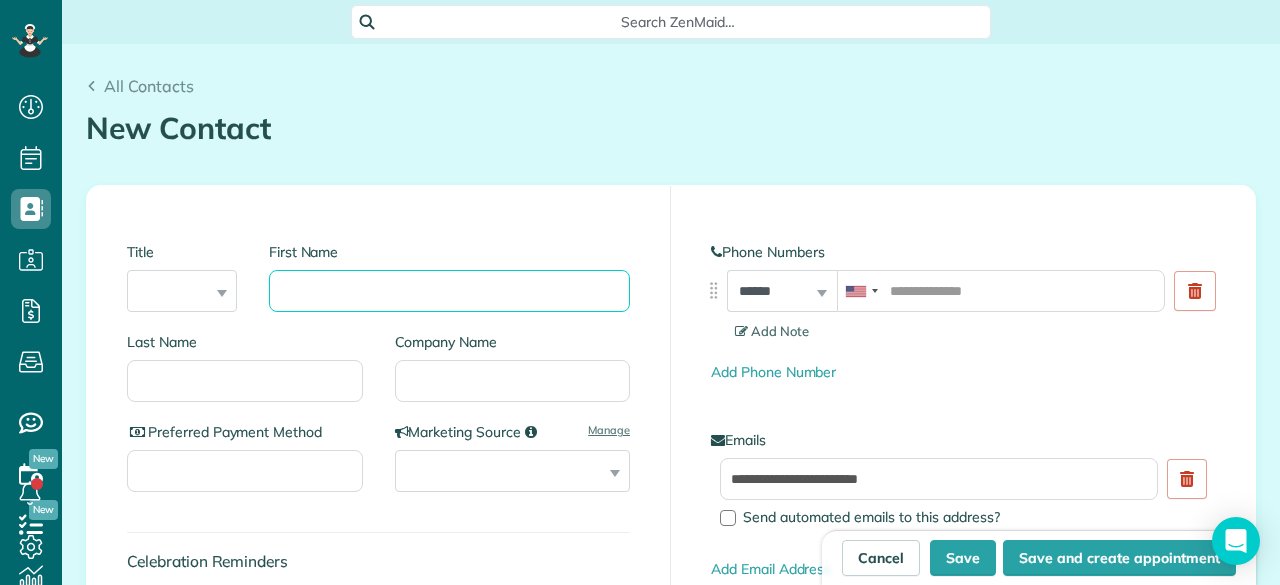 click on "First Name" at bounding box center (449, 291) 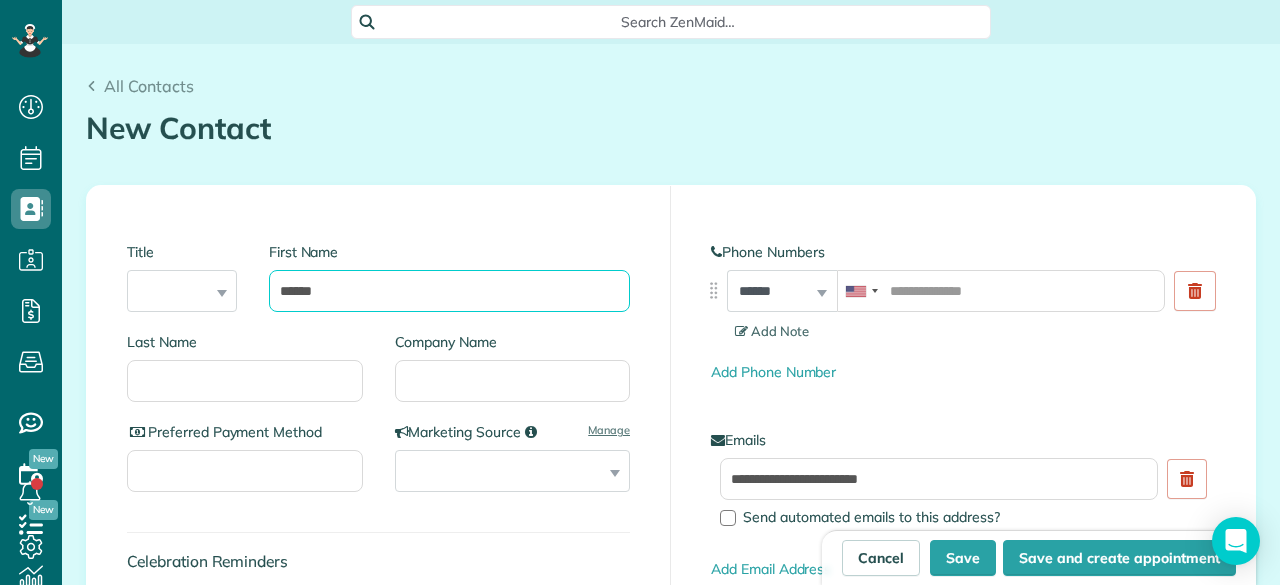 type on "******" 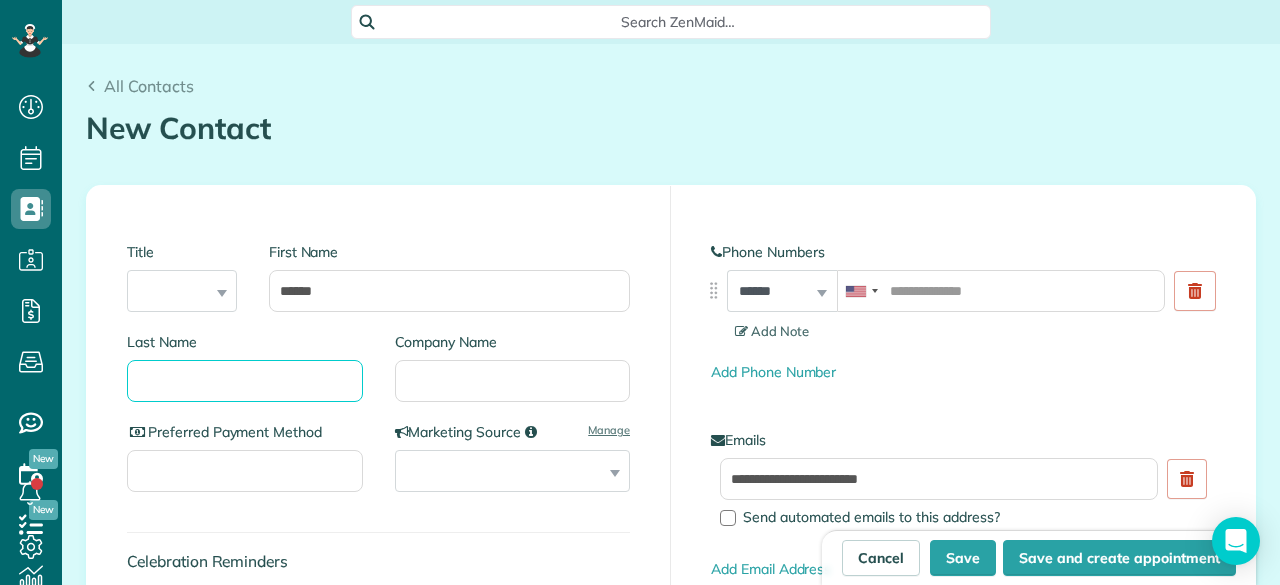 click on "Last Name" at bounding box center [245, 381] 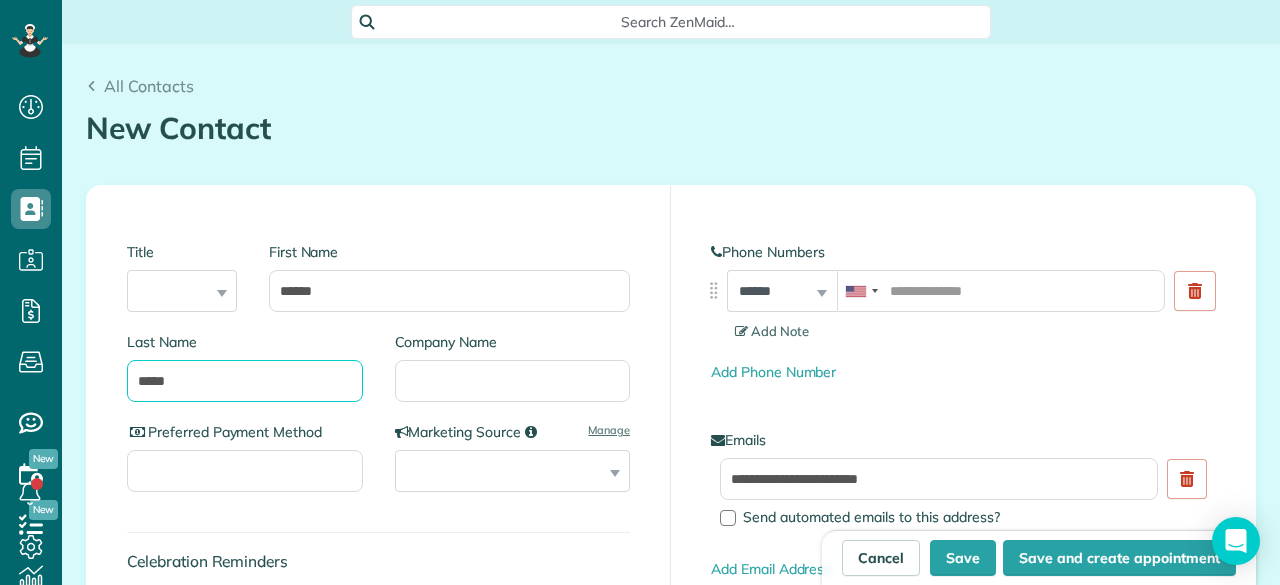 type on "*****" 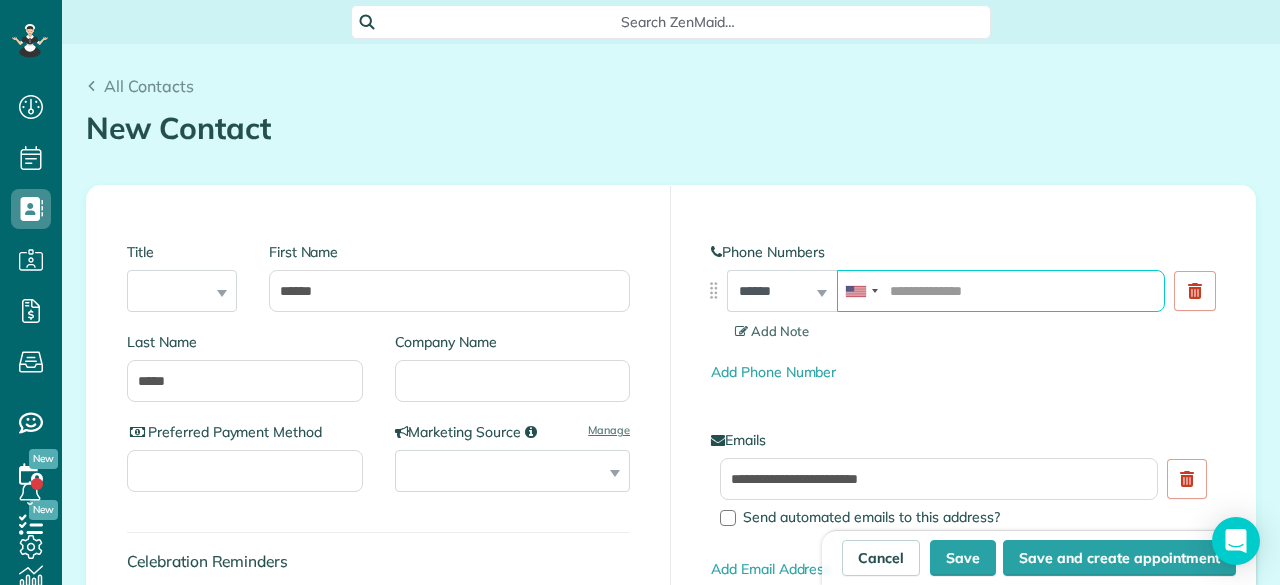 click at bounding box center (1001, 291) 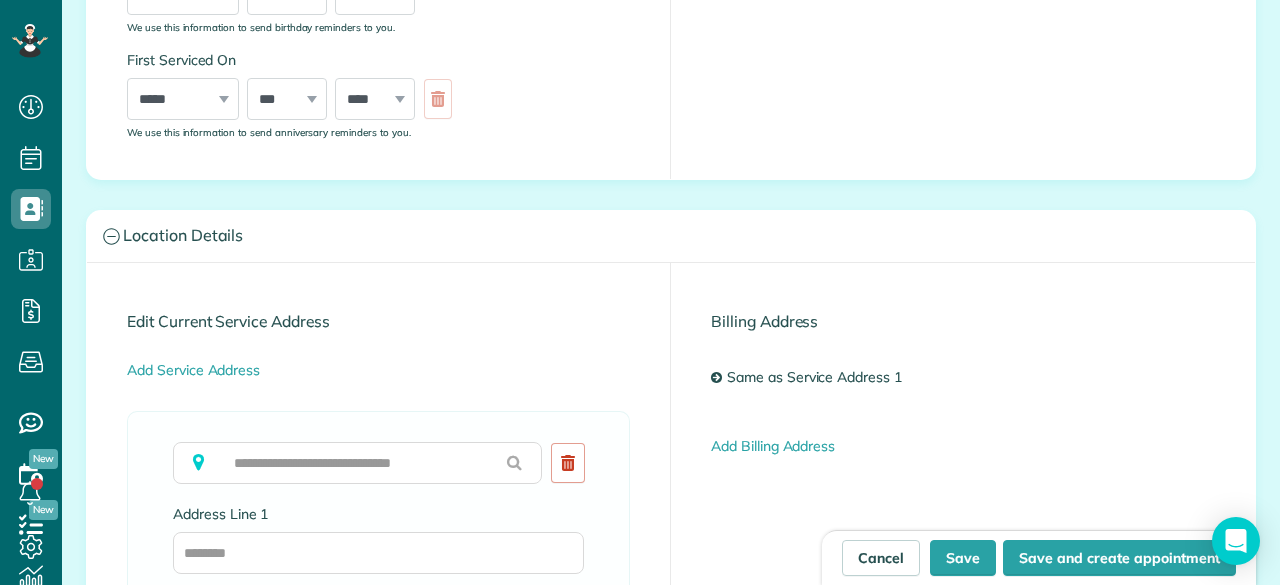 scroll, scrollTop: 800, scrollLeft: 0, axis: vertical 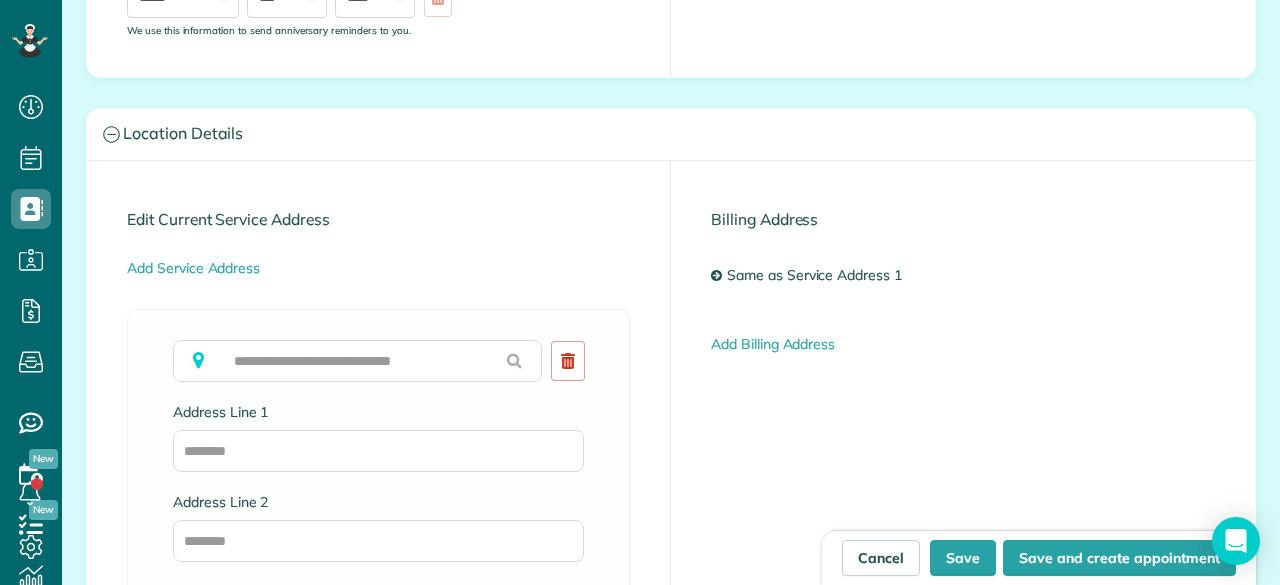 type on "**********" 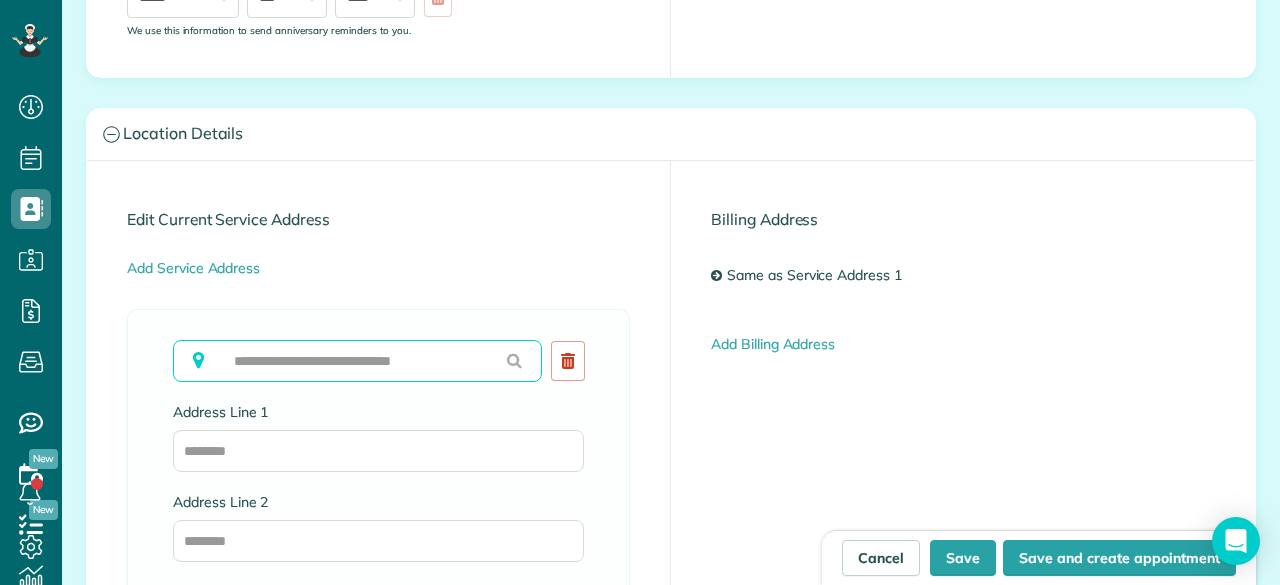 click at bounding box center [357, 361] 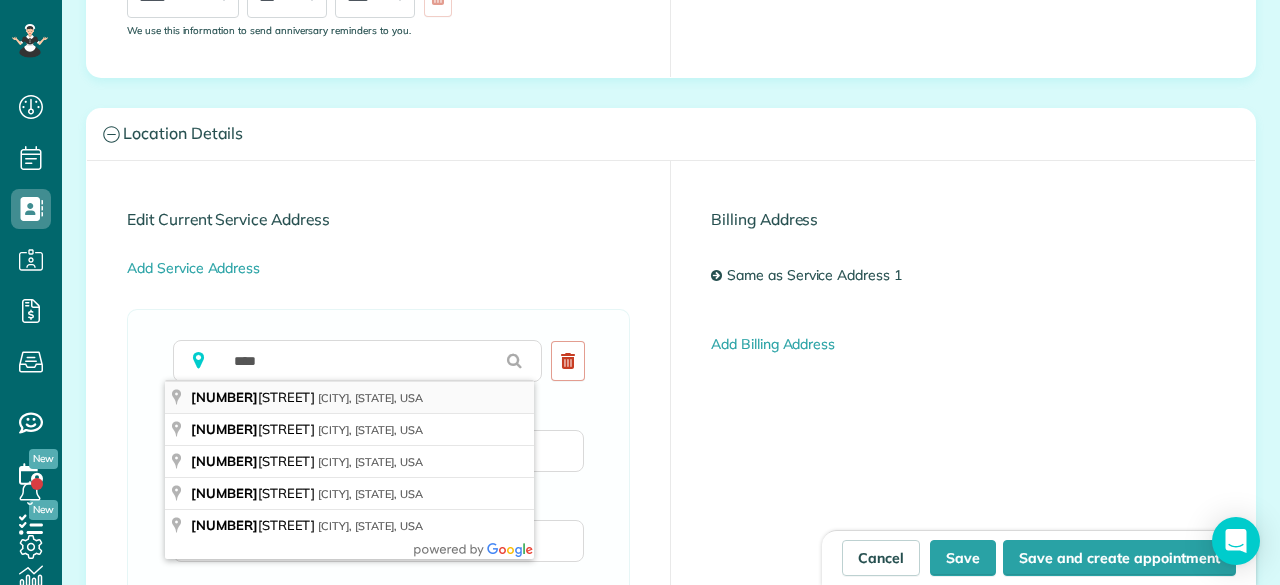 type on "**********" 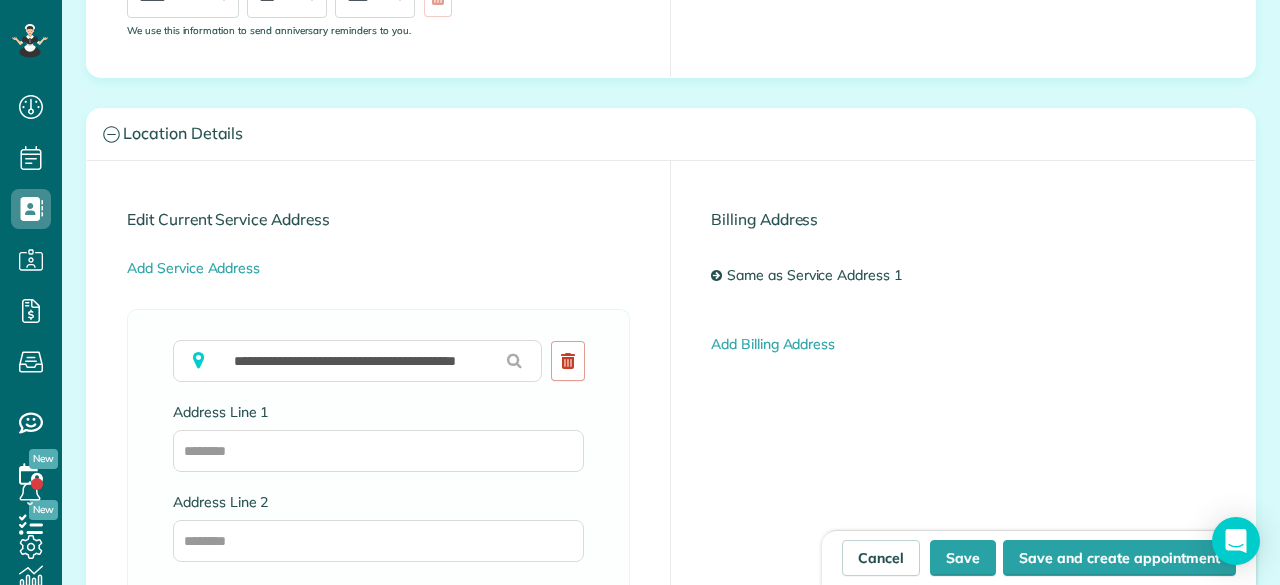 type on "**********" 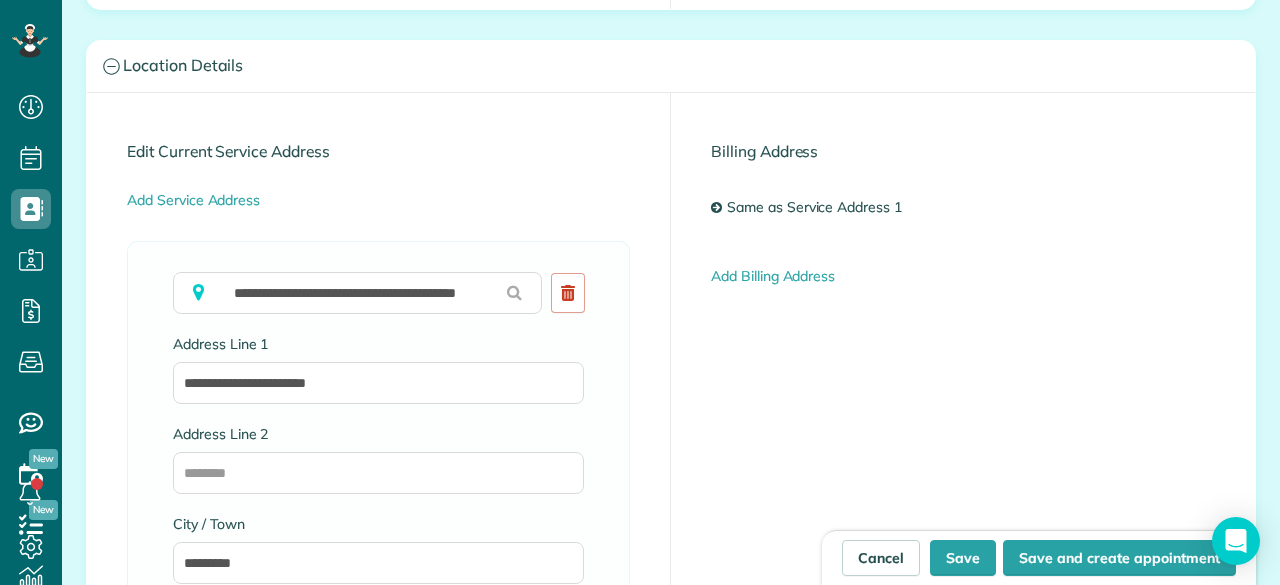 scroll, scrollTop: 900, scrollLeft: 0, axis: vertical 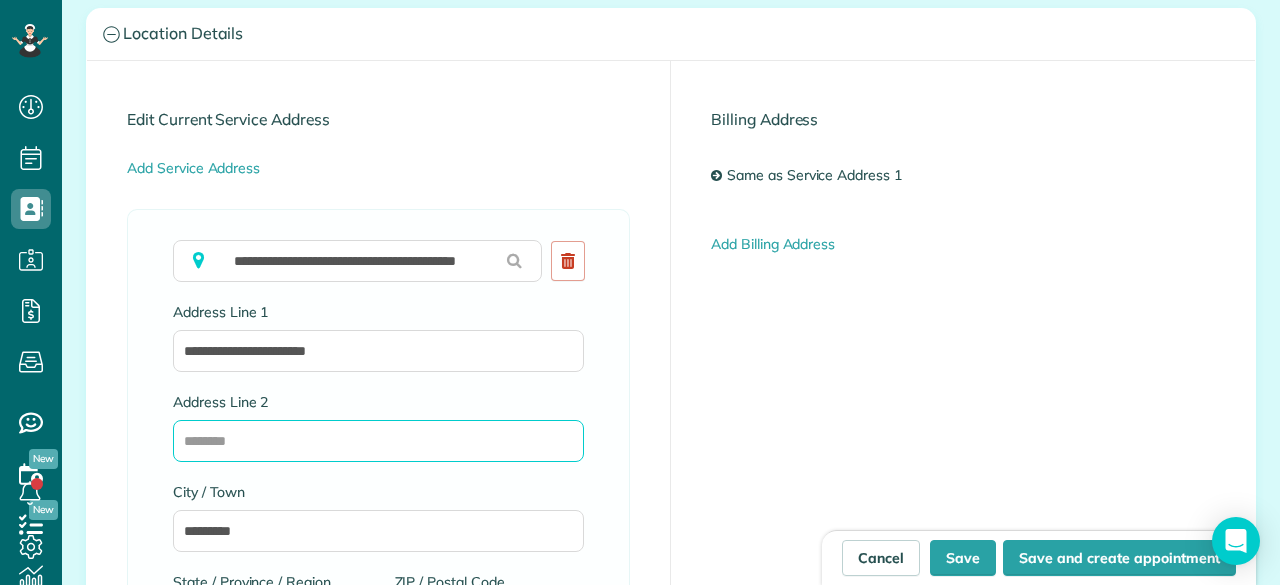 click on "Address Line 2" at bounding box center (378, 441) 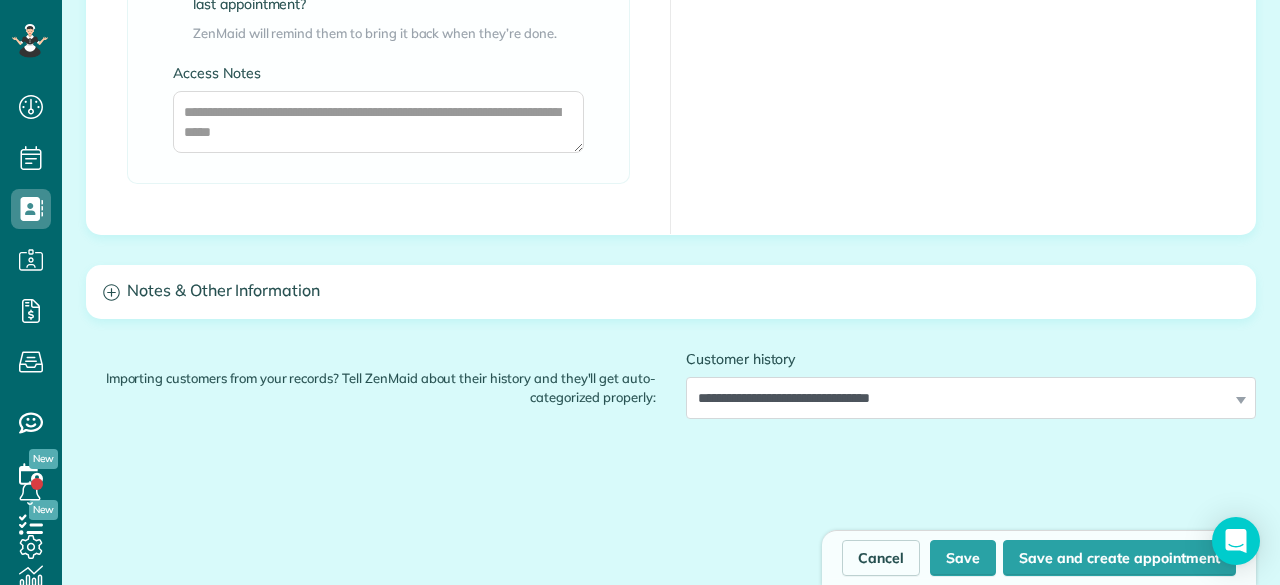 type on "*******" 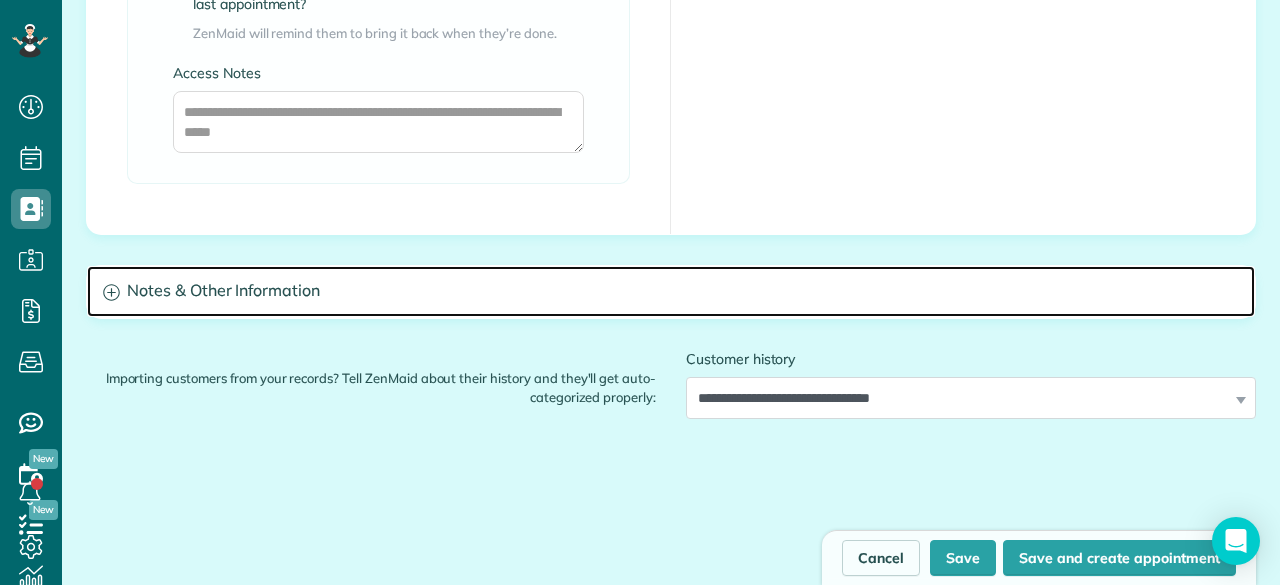 click on "Notes & Other Information" at bounding box center [671, 291] 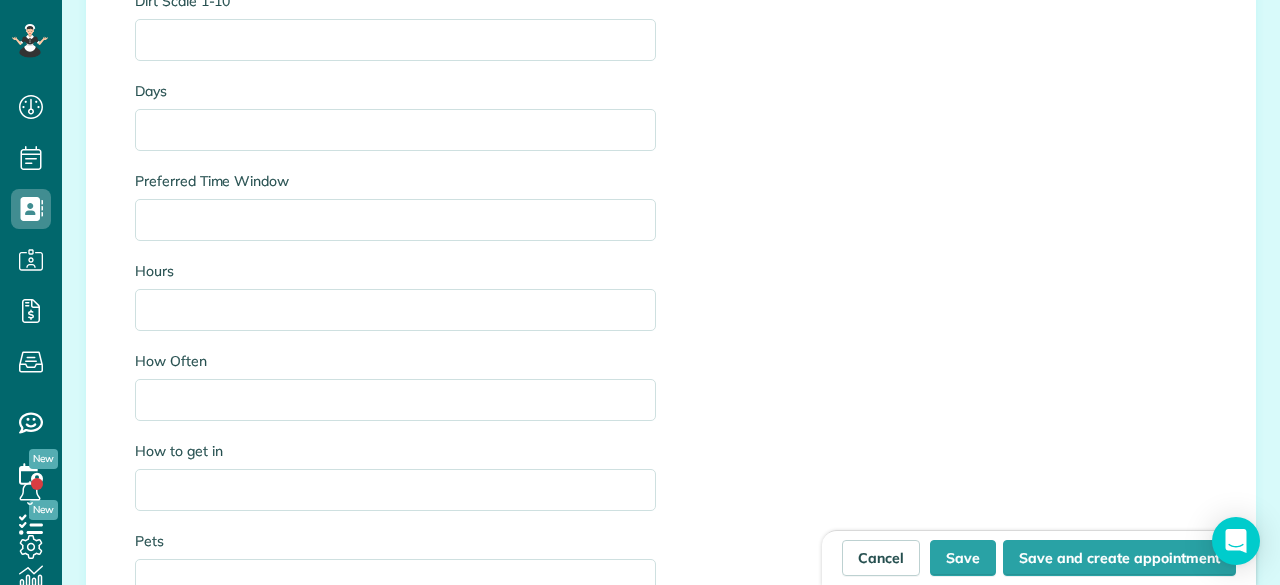 scroll, scrollTop: 2500, scrollLeft: 0, axis: vertical 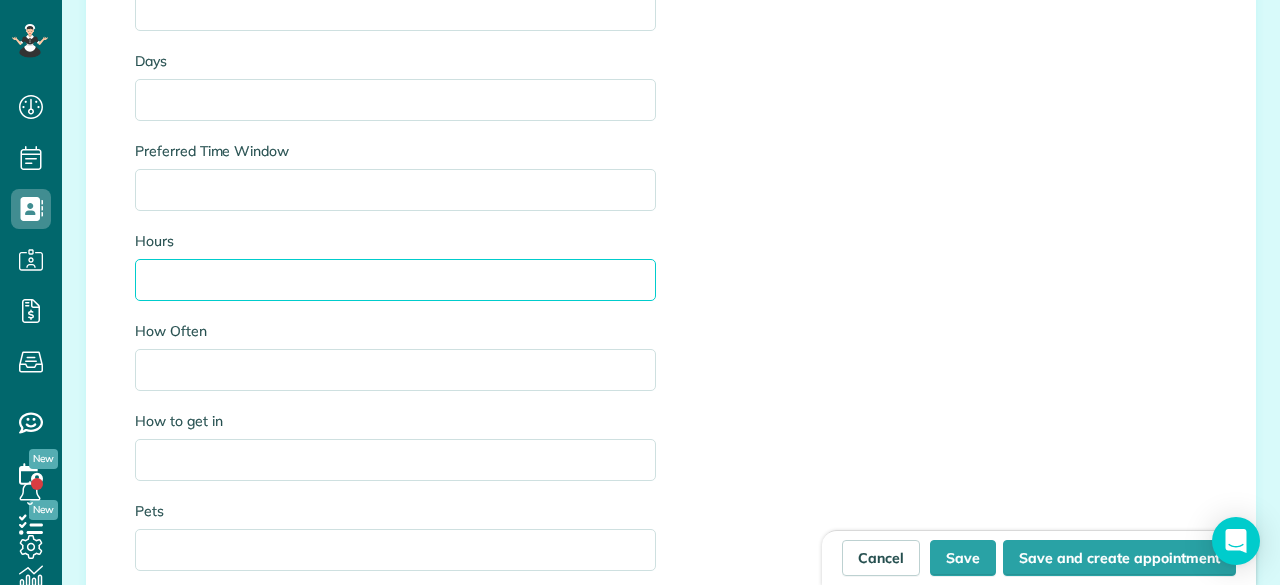 click on "Hours" at bounding box center (395, 280) 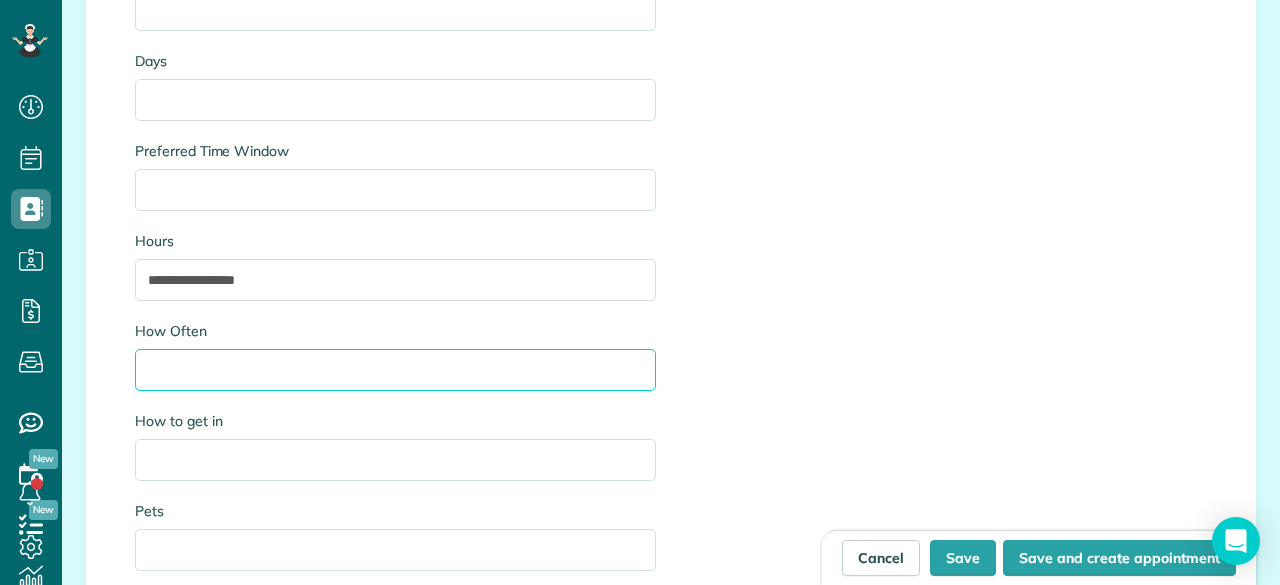 click on "How Often" at bounding box center (395, 370) 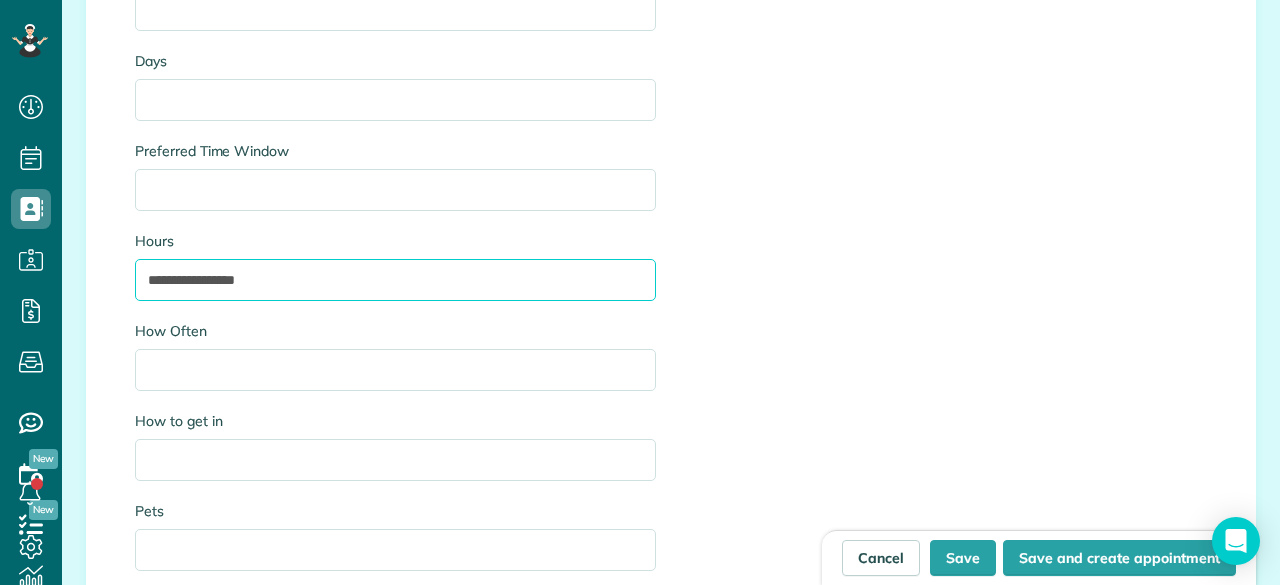 click on "**********" at bounding box center [395, 280] 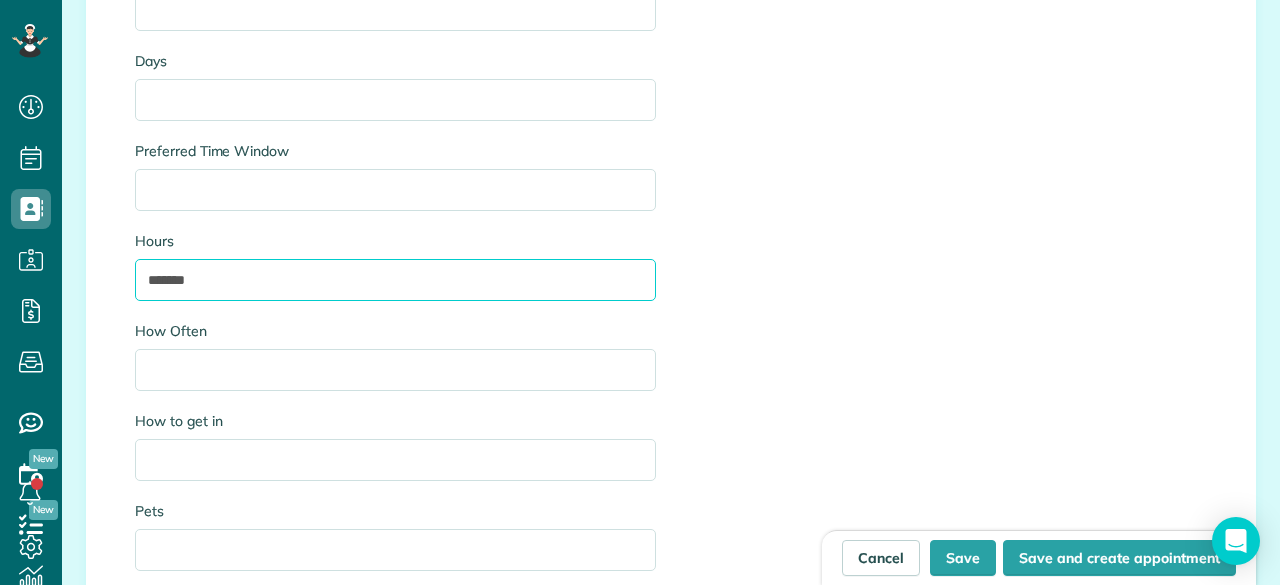 type on "******" 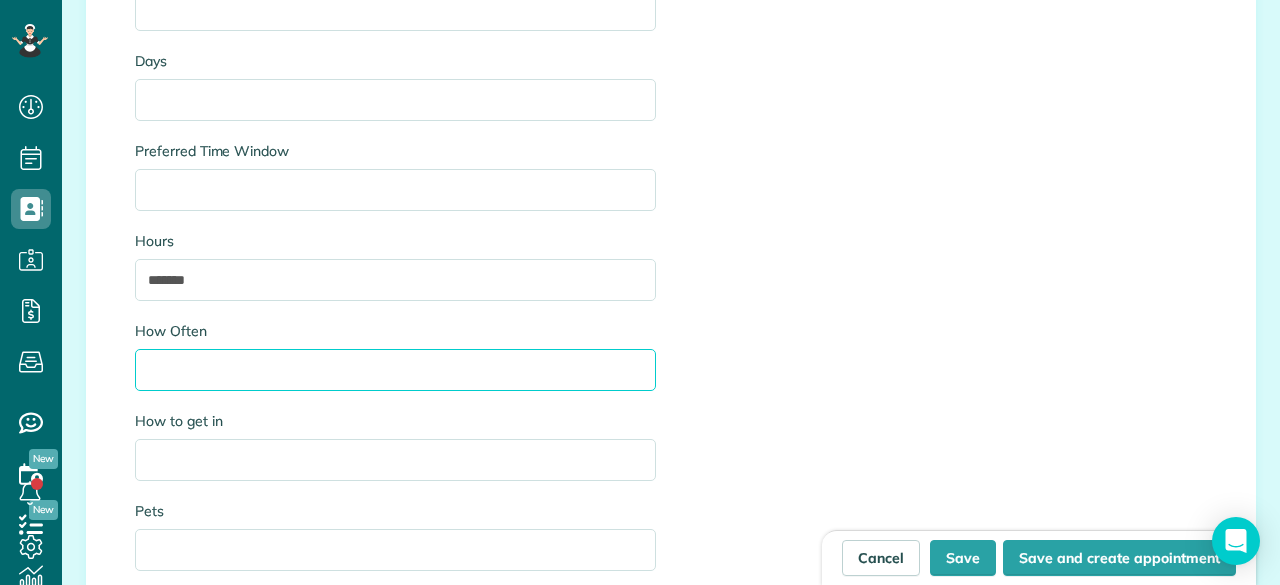 click on "How Often" at bounding box center (395, 370) 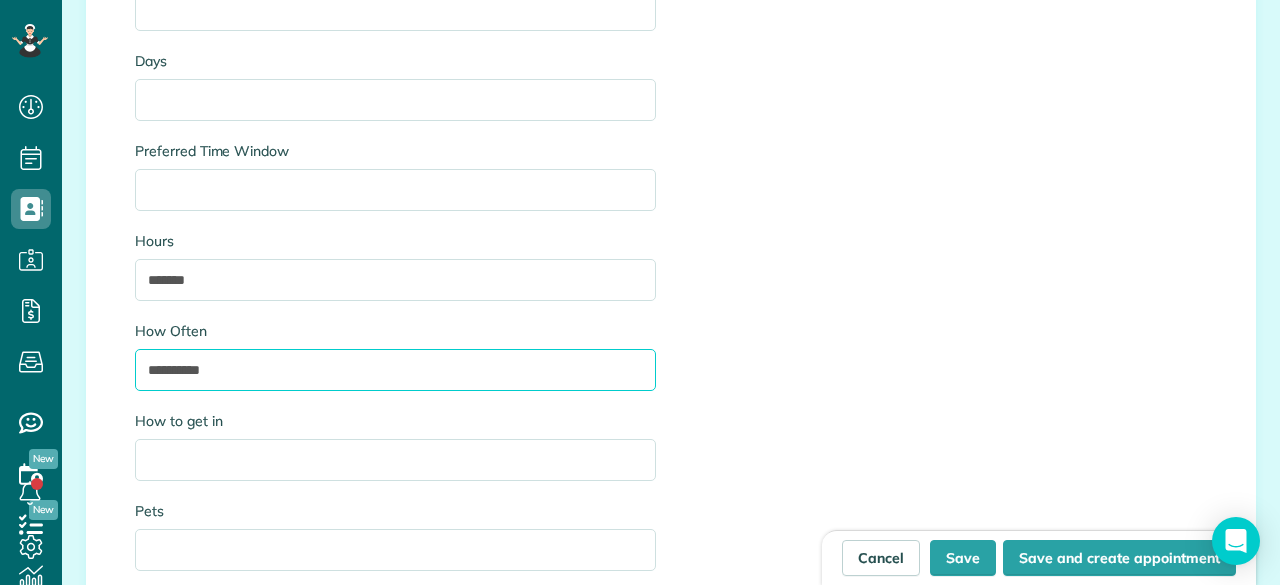 drag, startPoint x: 142, startPoint y: 367, endPoint x: 236, endPoint y: 367, distance: 94 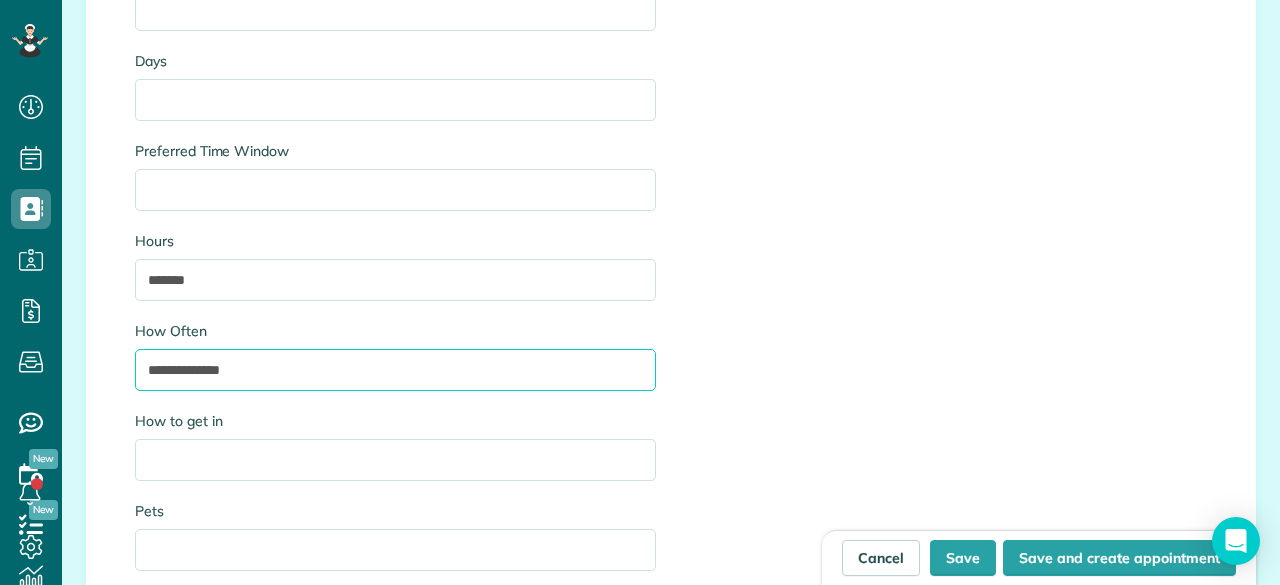 type on "**********" 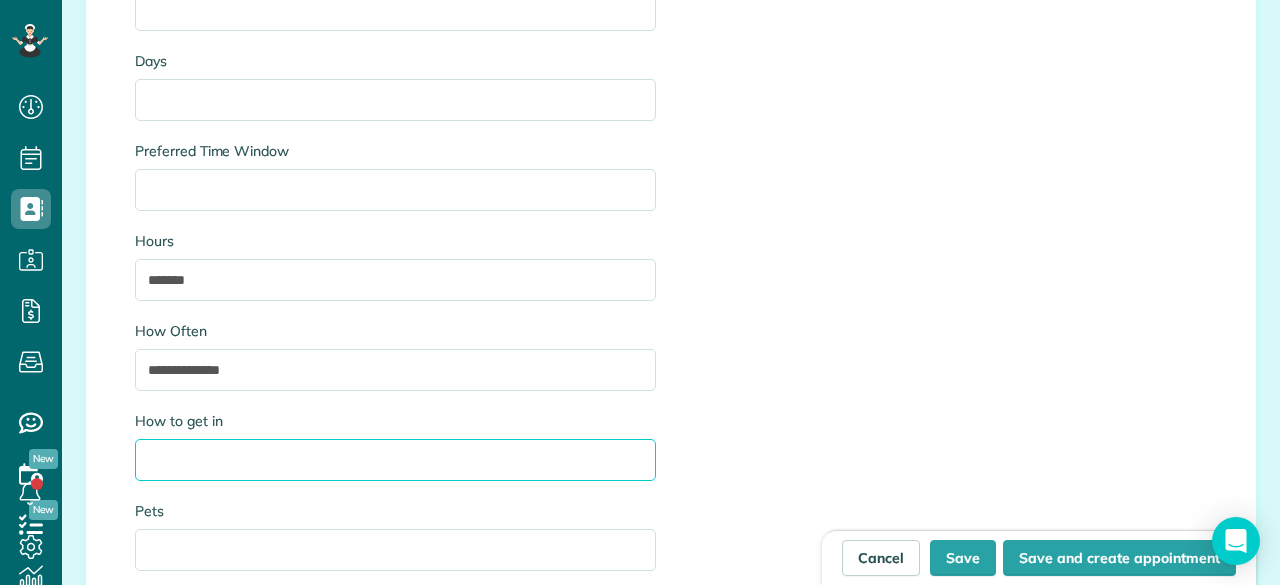 click on "How to get in" at bounding box center [395, 460] 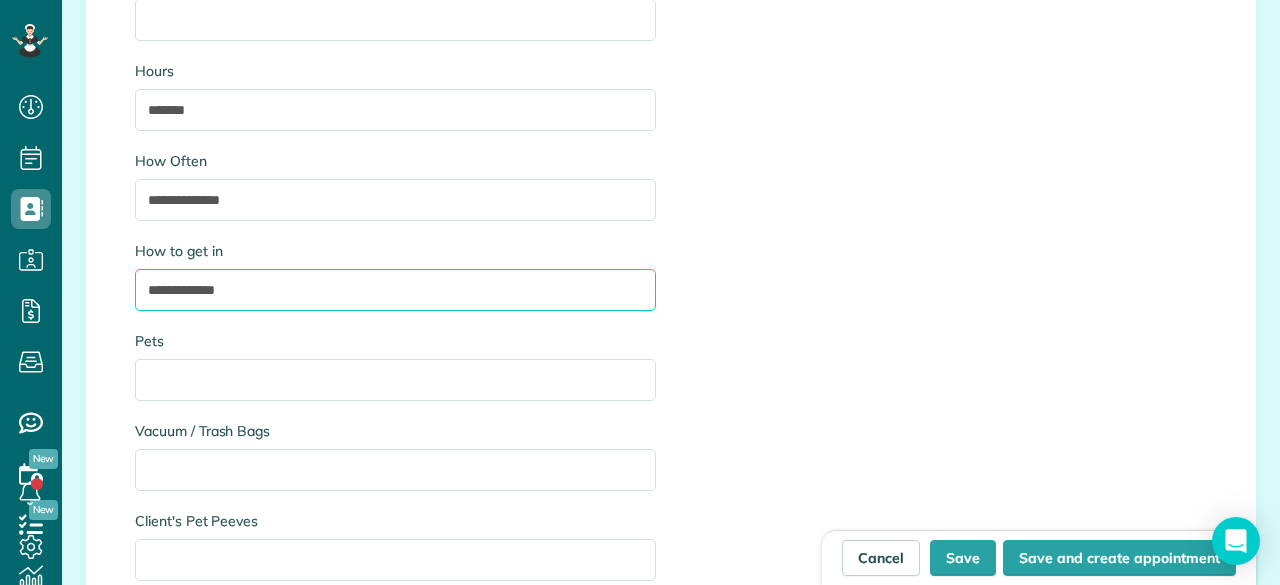 scroll, scrollTop: 2700, scrollLeft: 0, axis: vertical 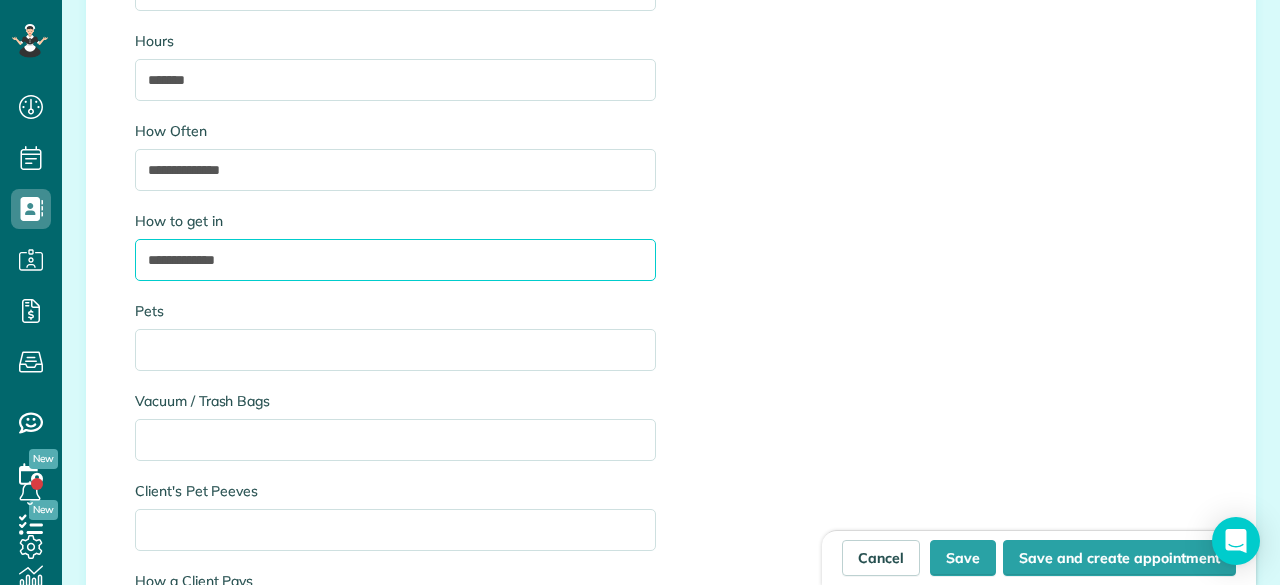 type on "**********" 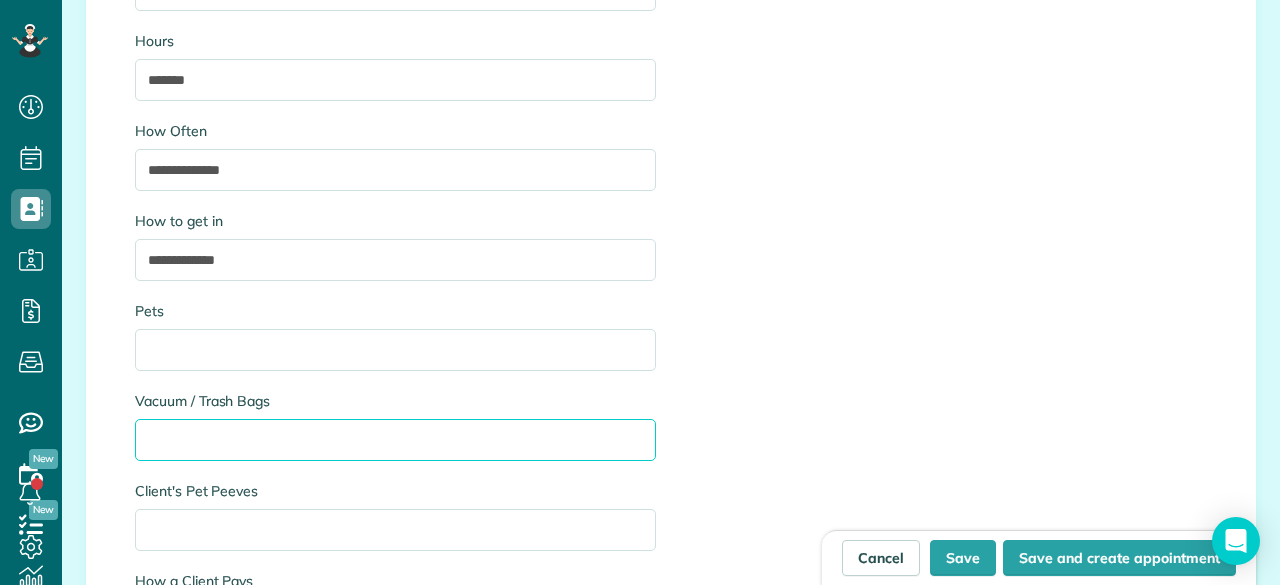 click on "Vacuum / Trash Bags" at bounding box center [395, 440] 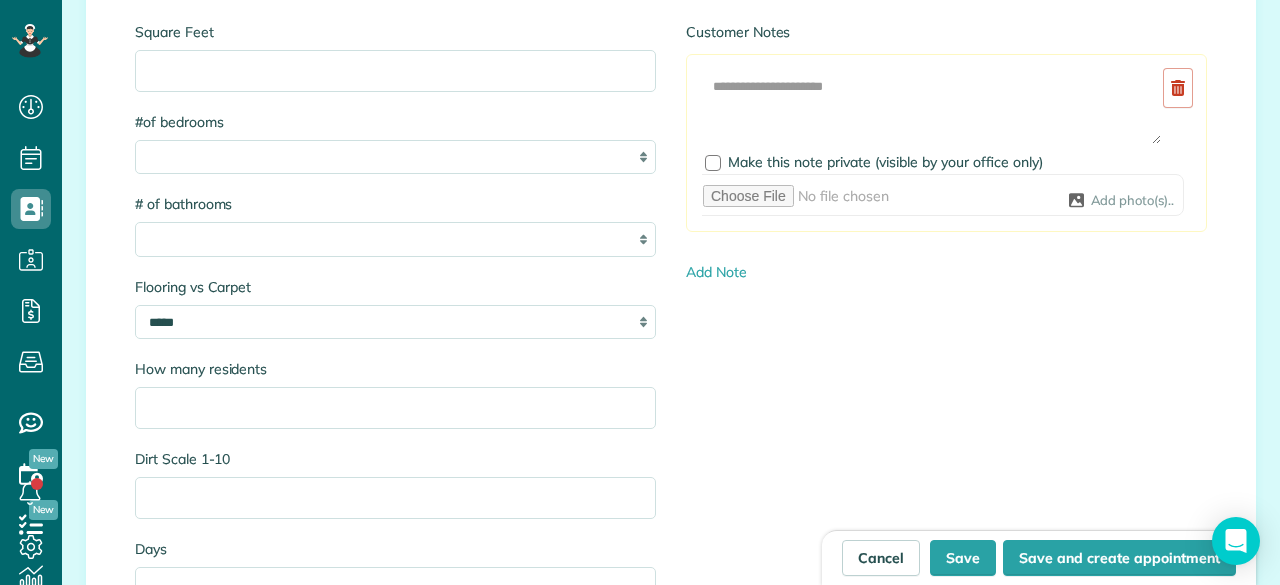 scroll, scrollTop: 1900, scrollLeft: 0, axis: vertical 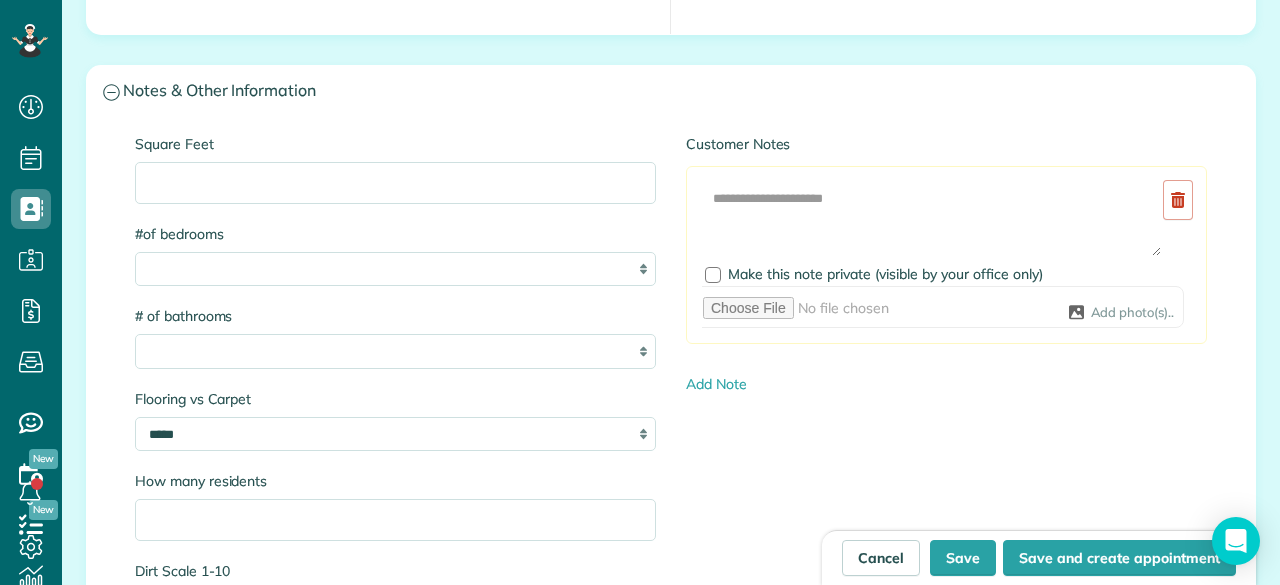type on "**********" 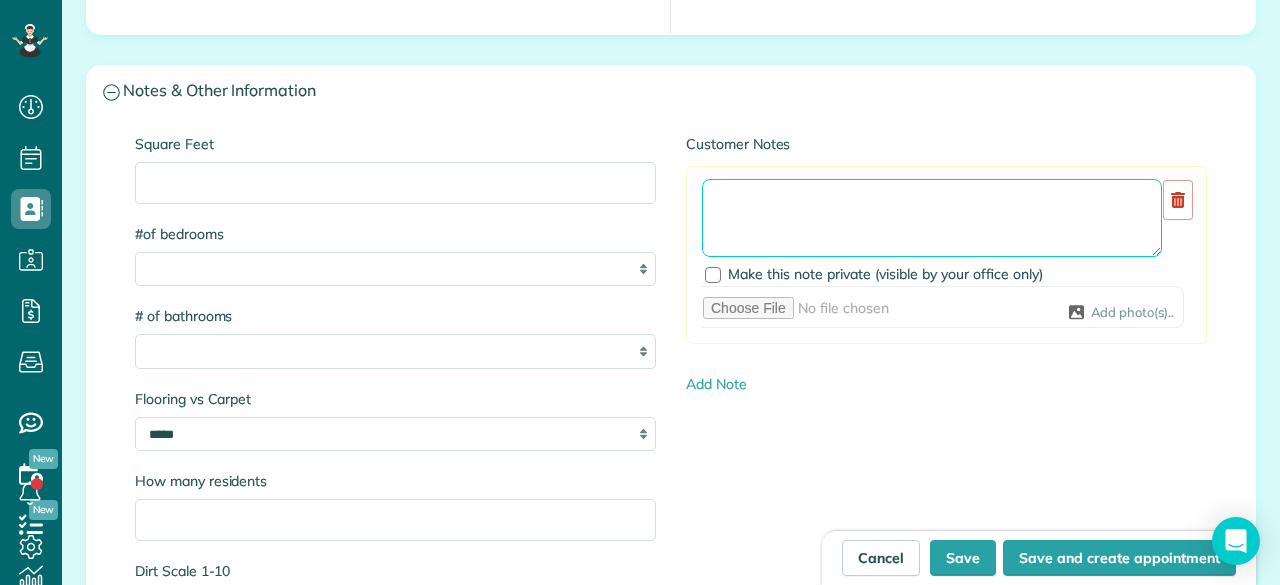 click at bounding box center (932, 218) 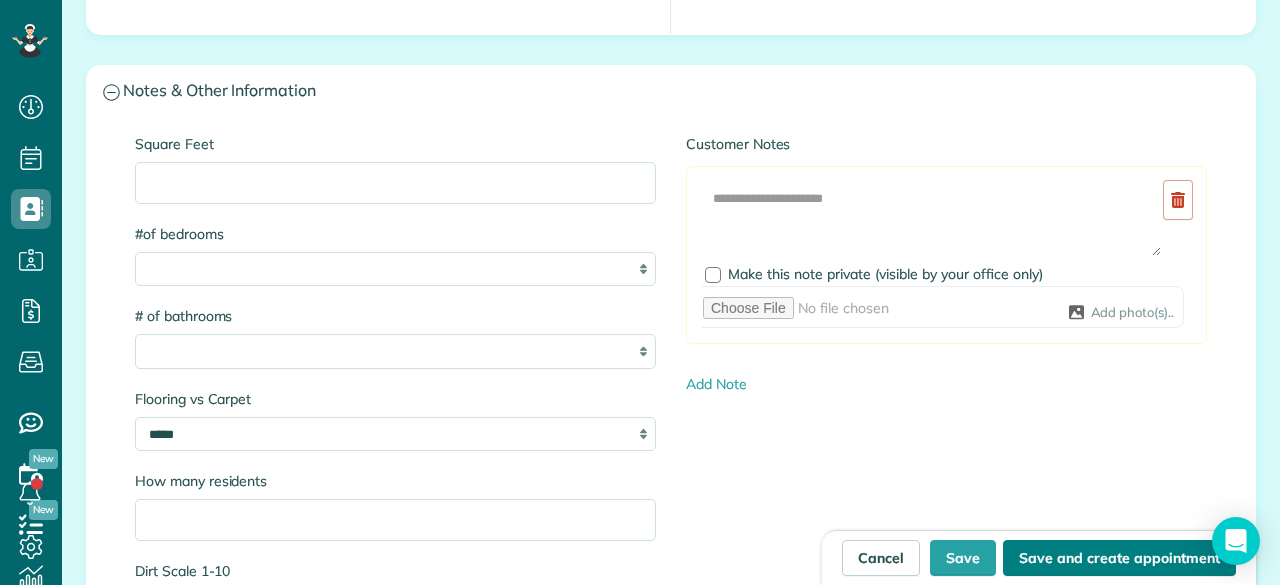click on "Save and create appointment" at bounding box center (1119, 558) 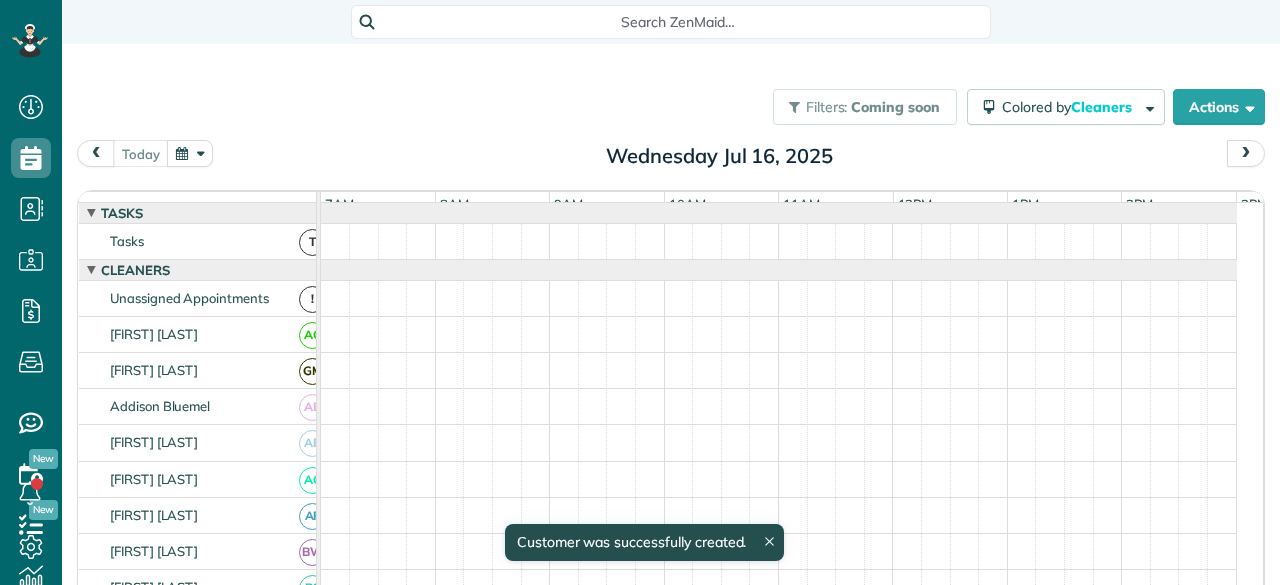 scroll, scrollTop: 0, scrollLeft: 0, axis: both 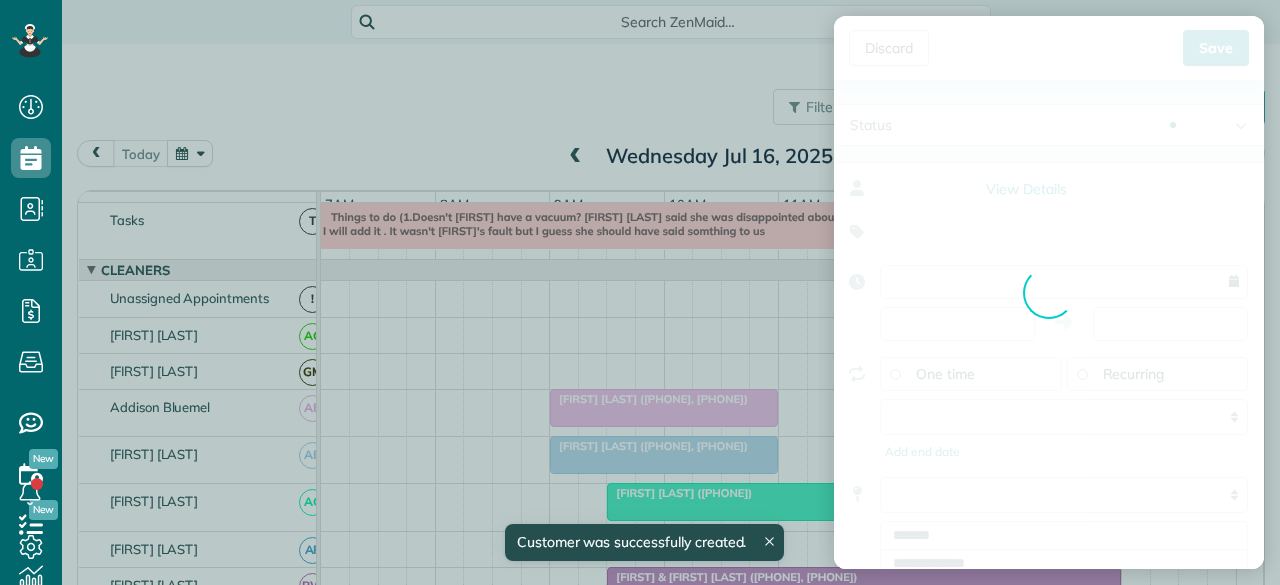 type on "**********" 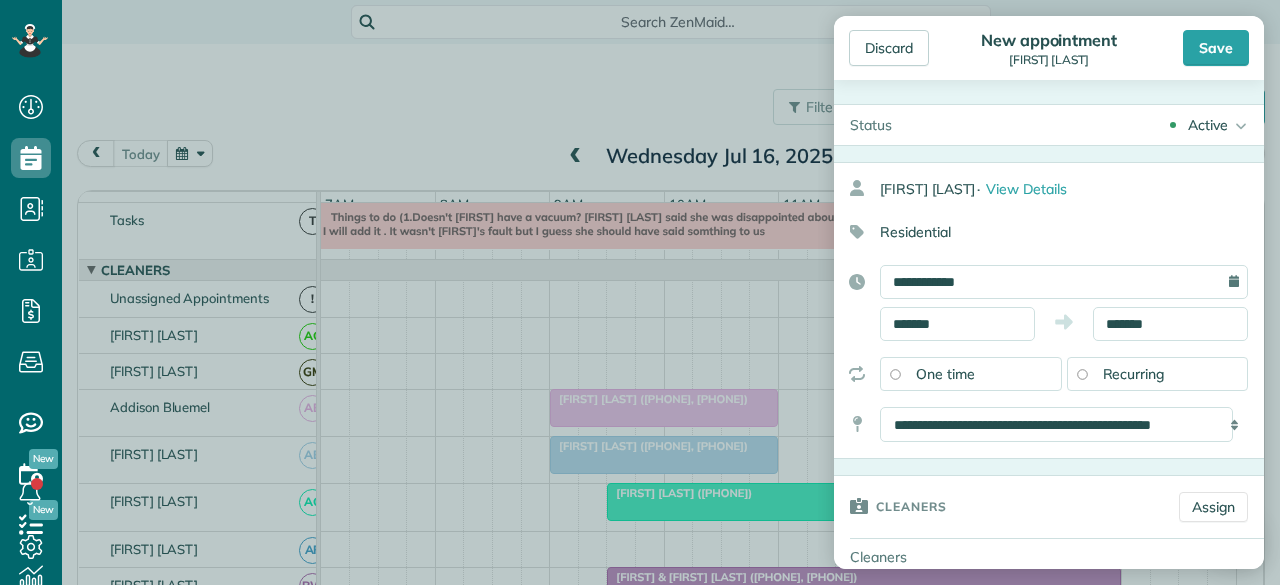 scroll, scrollTop: 100, scrollLeft: 0, axis: vertical 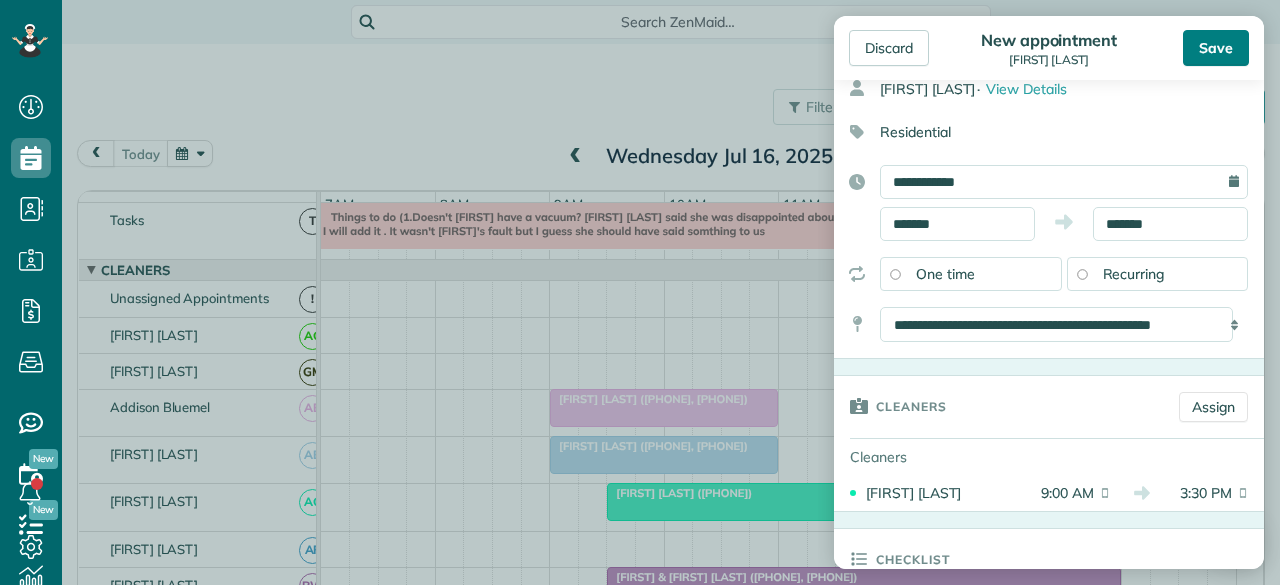 click on "Save" at bounding box center [1216, 48] 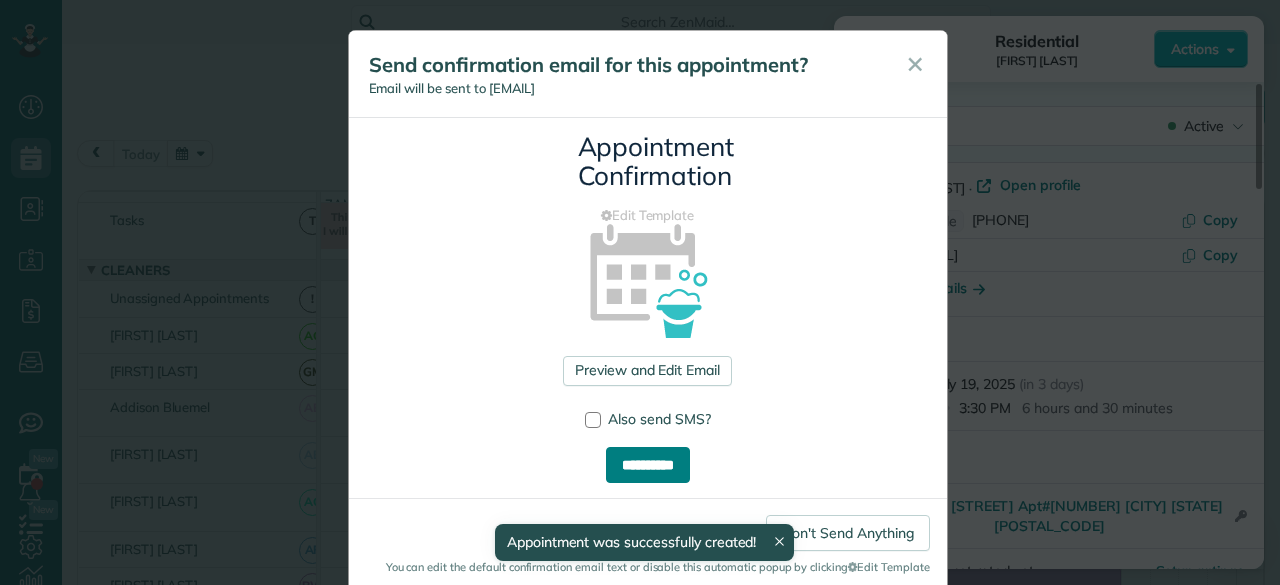 click on "**********" at bounding box center [648, 465] 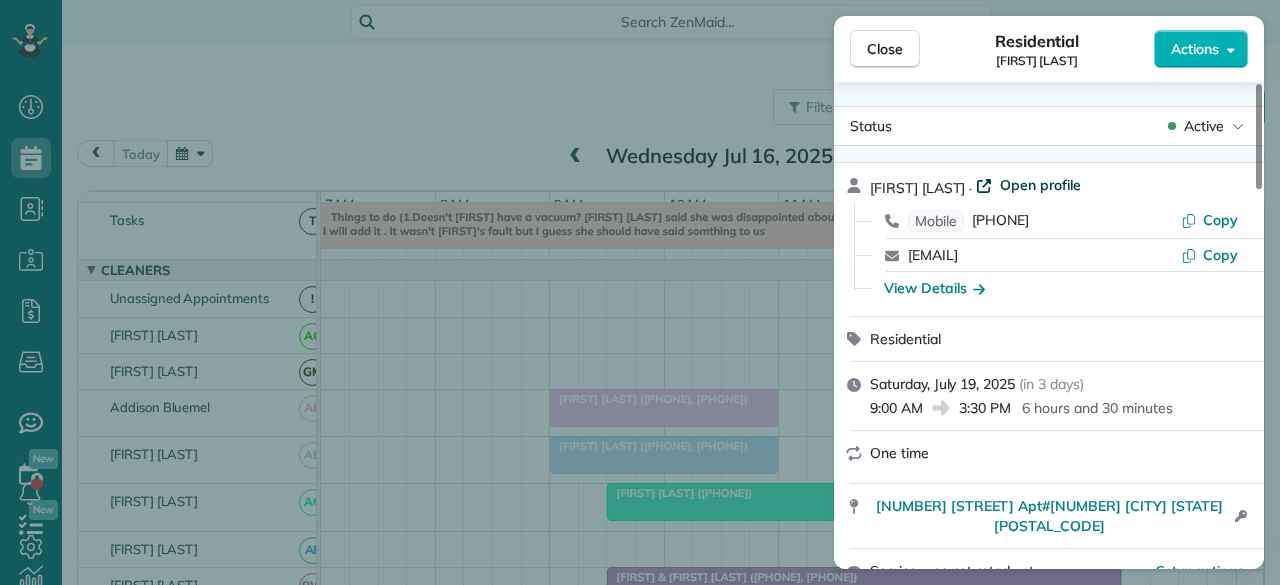 click on "Open profile" at bounding box center (1040, 185) 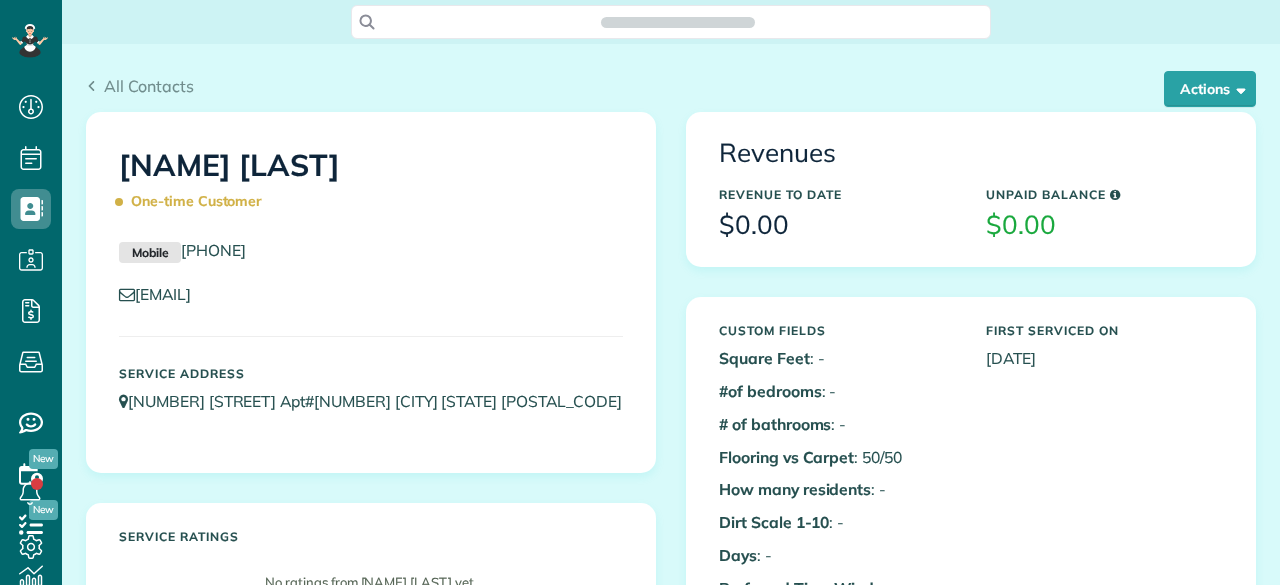 scroll, scrollTop: 0, scrollLeft: 0, axis: both 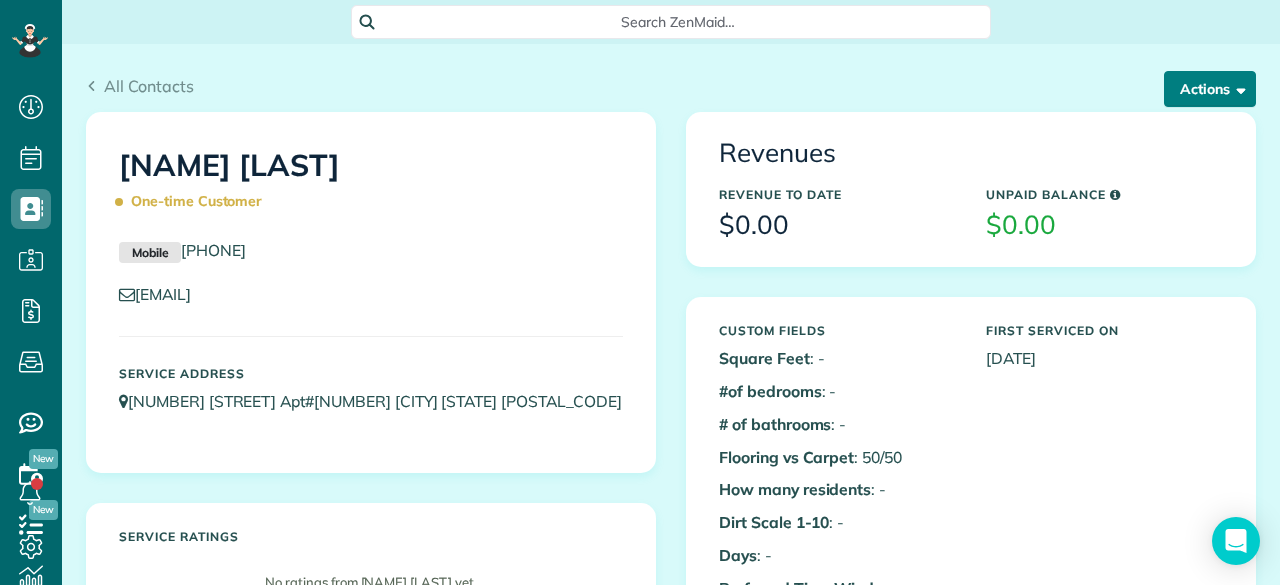 click on "Actions" at bounding box center (1210, 89) 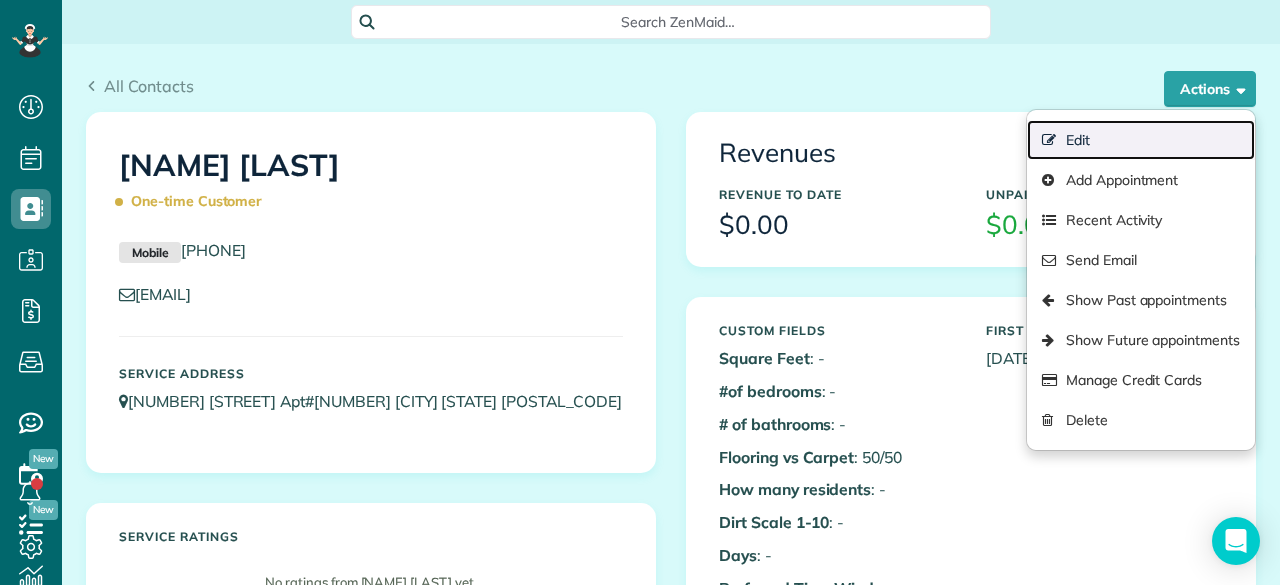 click on "Edit" at bounding box center (1141, 140) 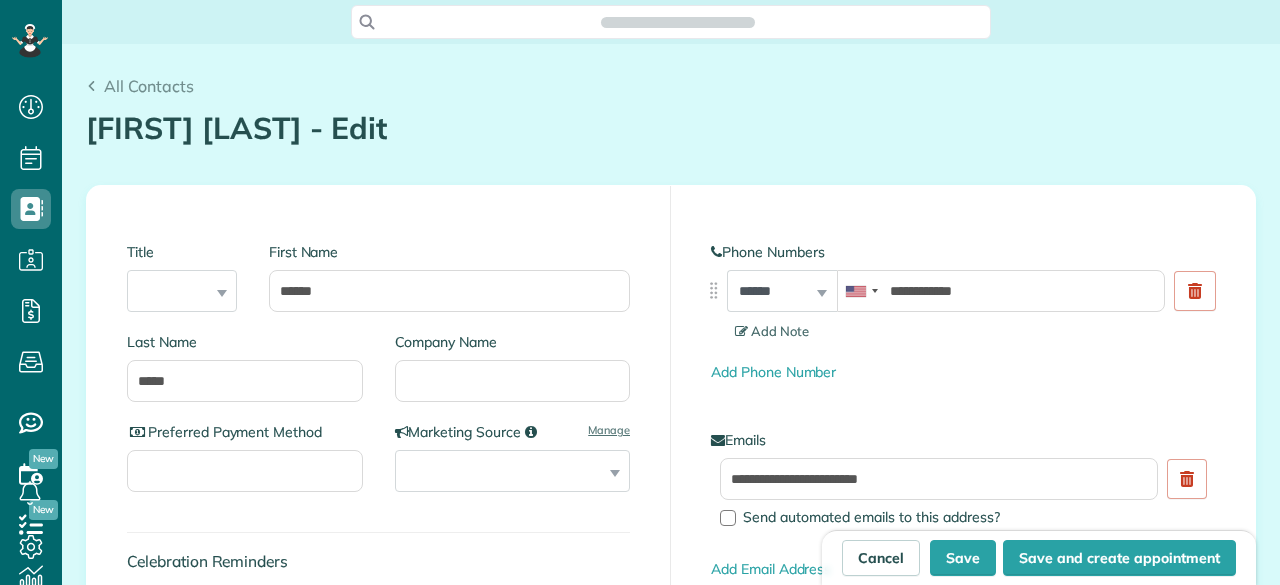 scroll, scrollTop: 0, scrollLeft: 0, axis: both 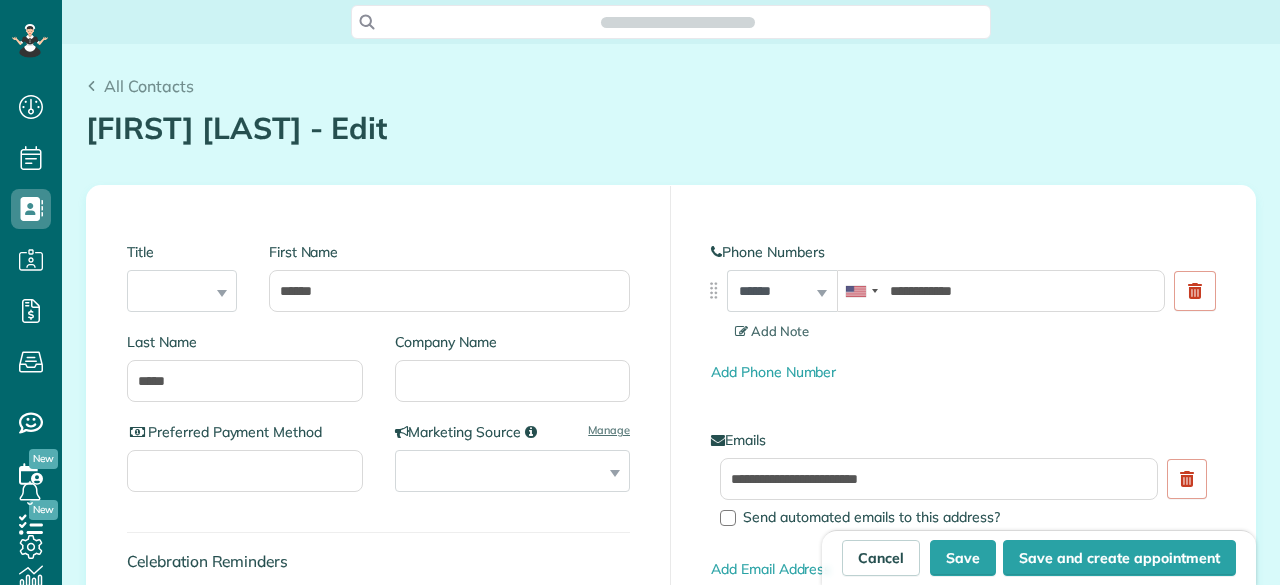 type on "**********" 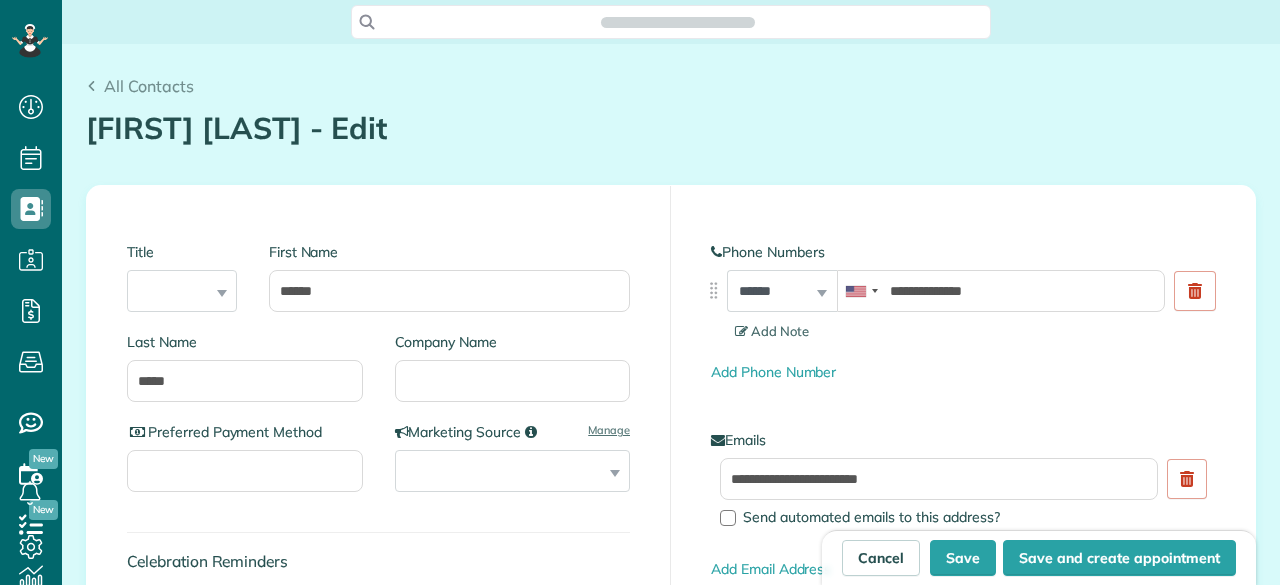 scroll, scrollTop: 585, scrollLeft: 62, axis: both 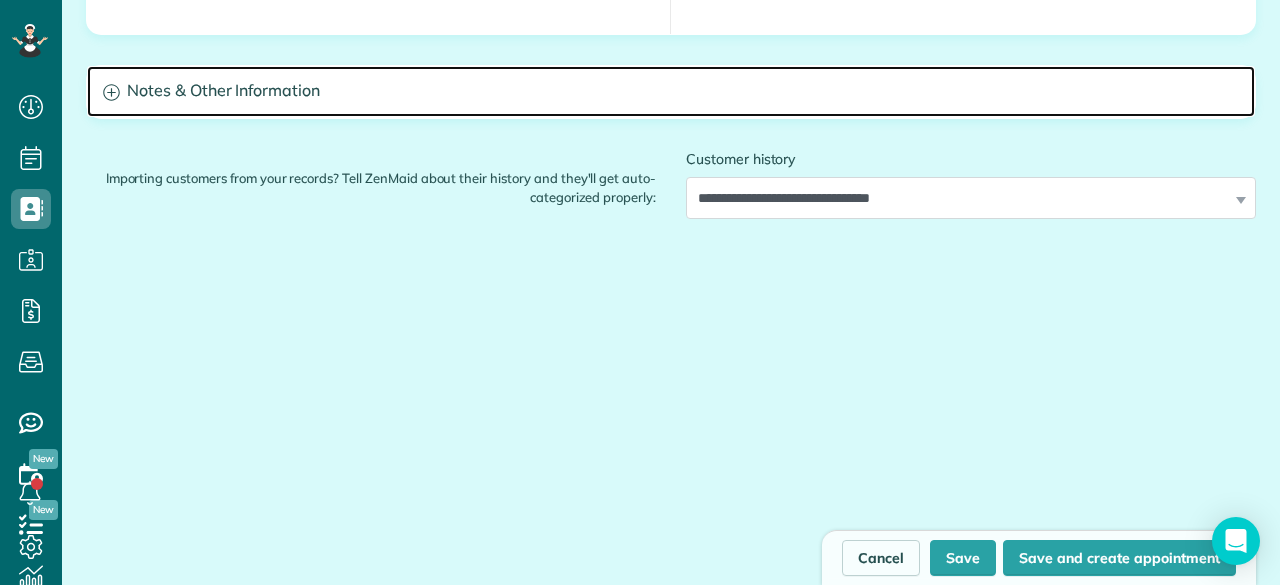 drag, startPoint x: 400, startPoint y: 94, endPoint x: 414, endPoint y: 97, distance: 14.3178215 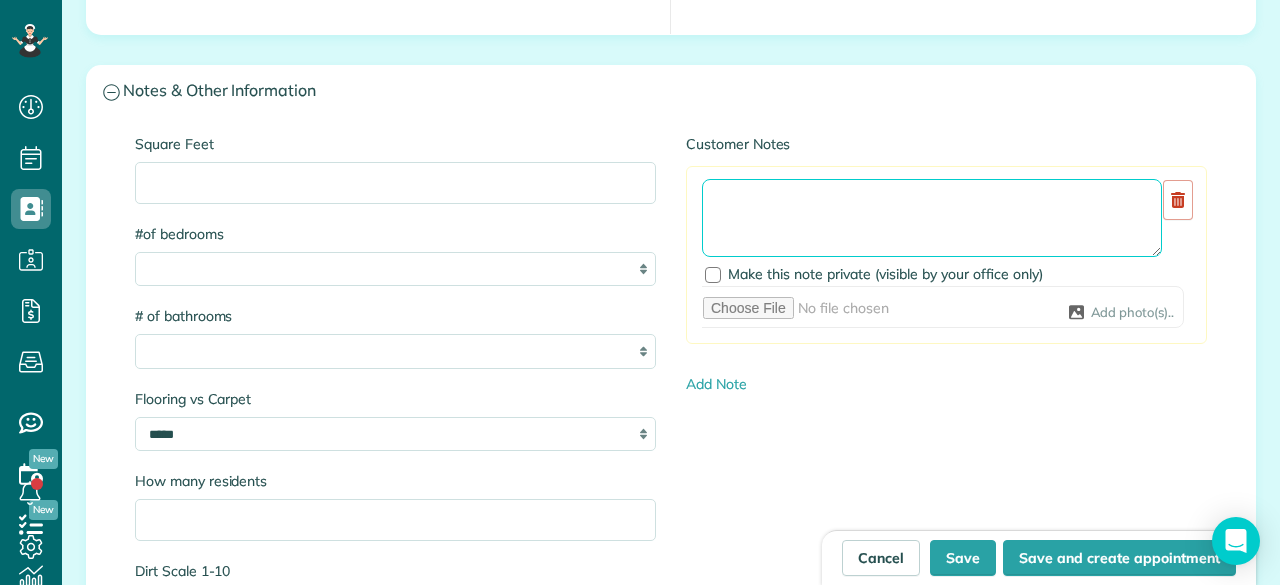 click at bounding box center [932, 218] 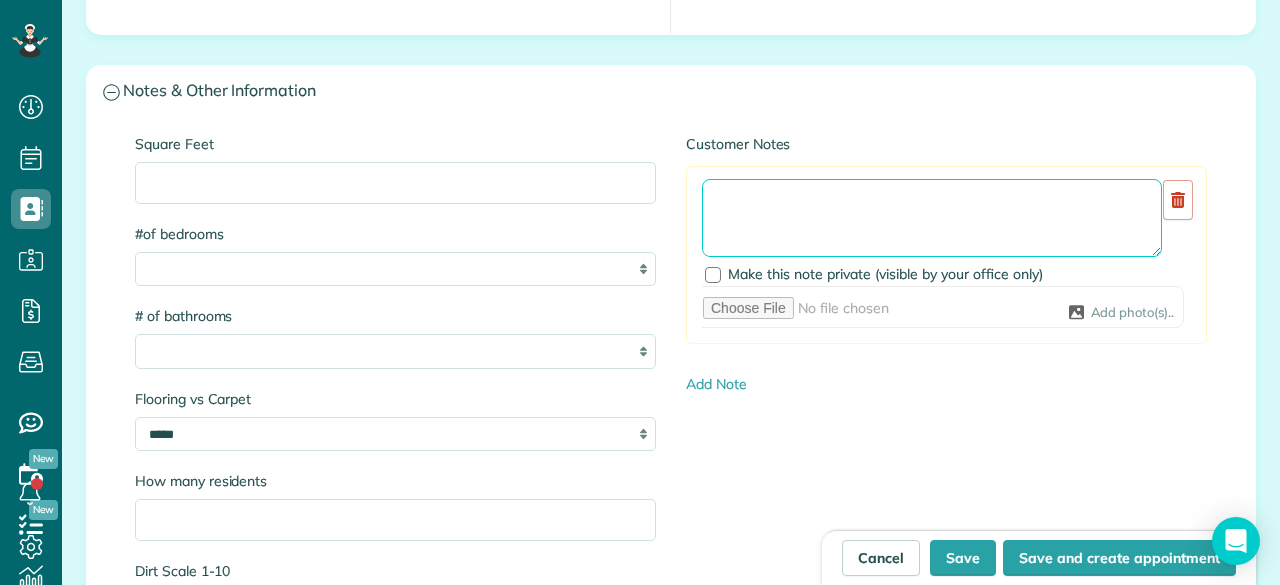 paste on "**********" 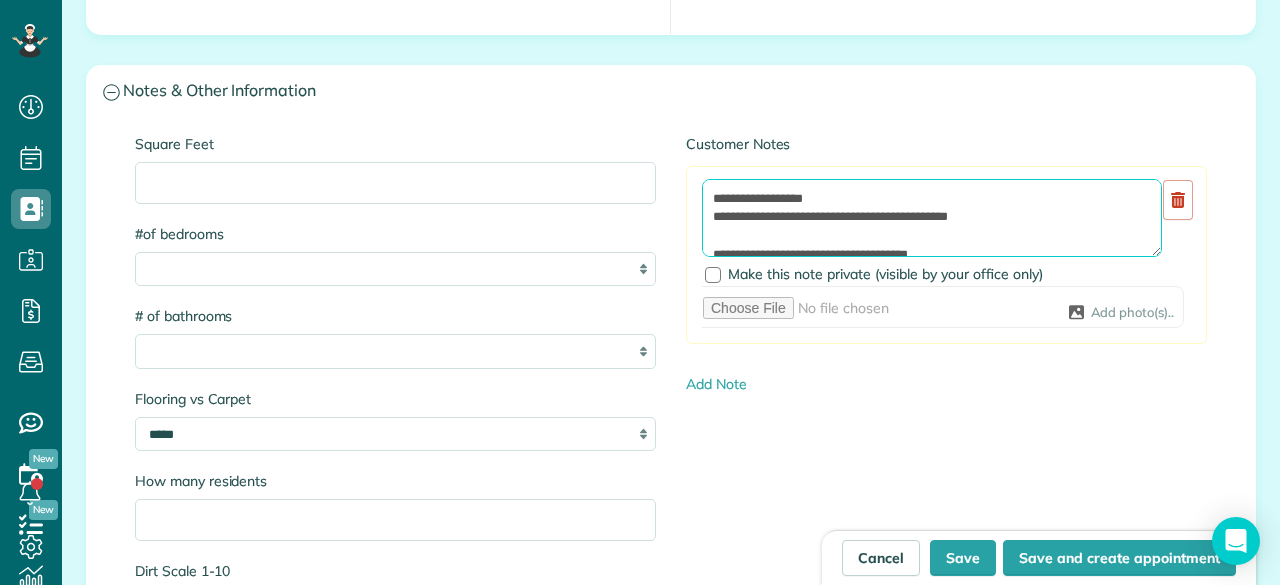 scroll, scrollTop: 453, scrollLeft: 0, axis: vertical 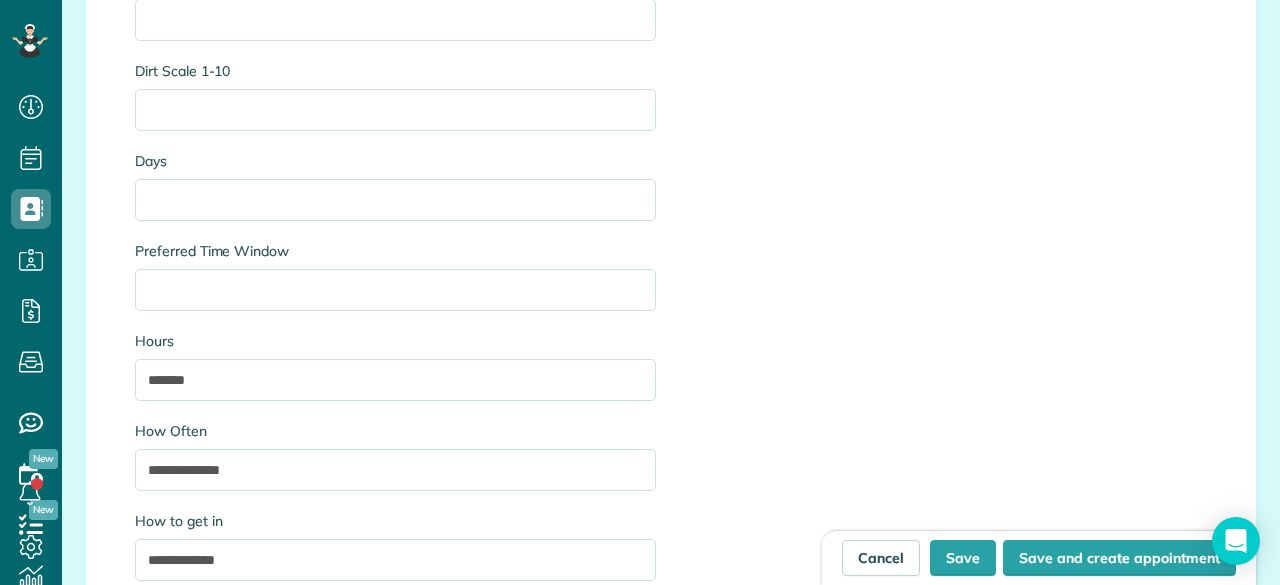 type on "**********" 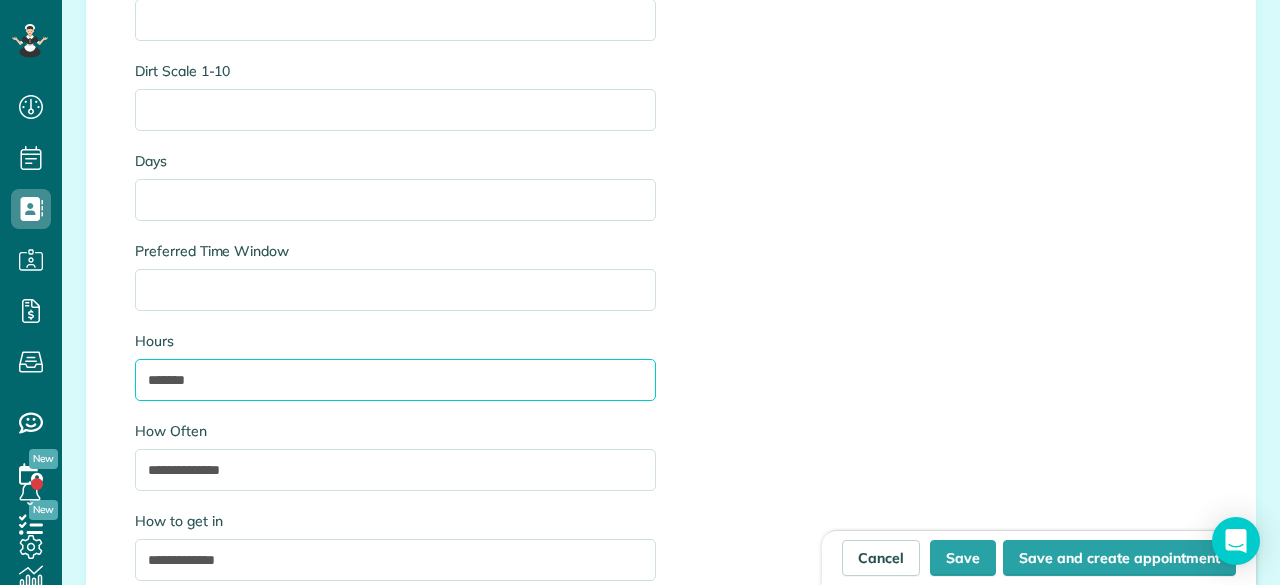 click on "******" at bounding box center [395, 380] 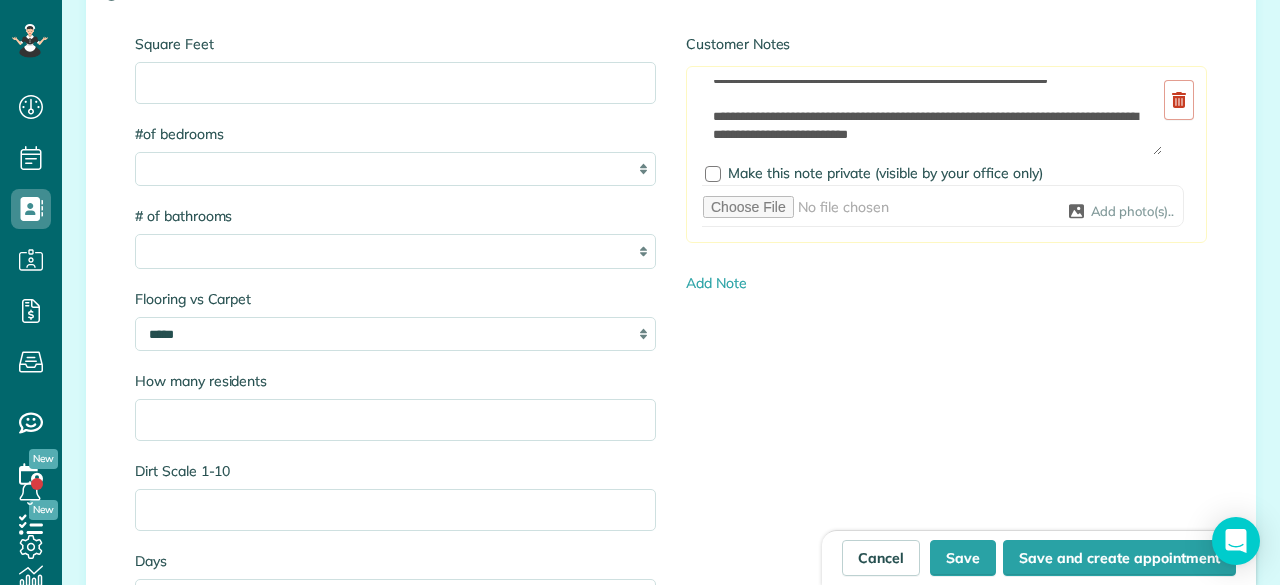 scroll, scrollTop: 1300, scrollLeft: 0, axis: vertical 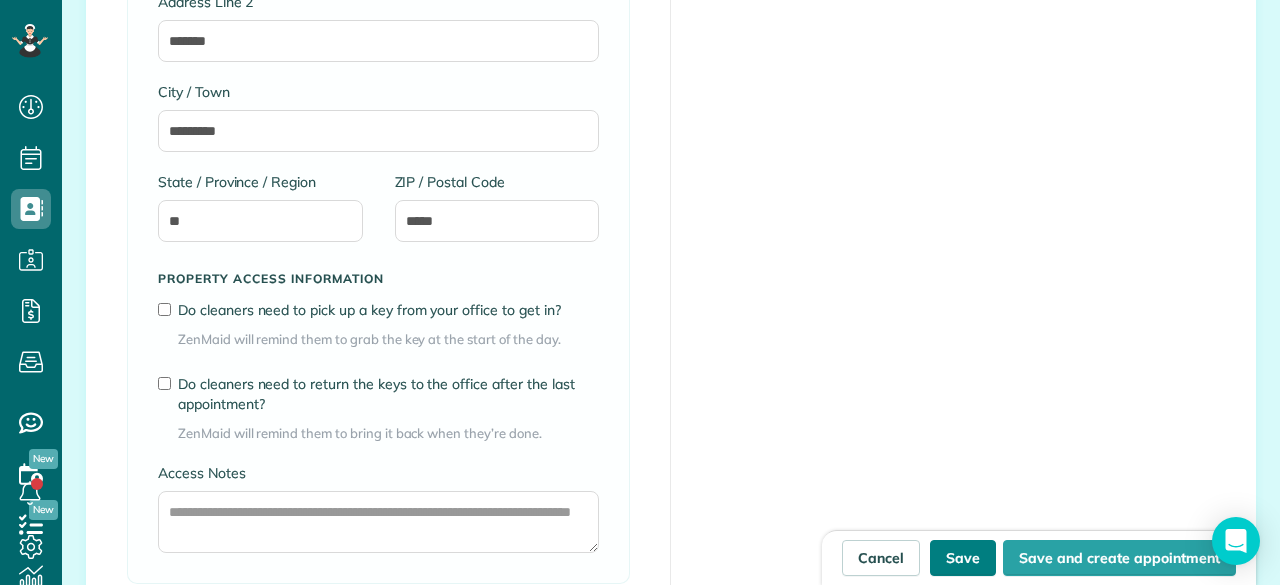 click on "Save" at bounding box center [963, 558] 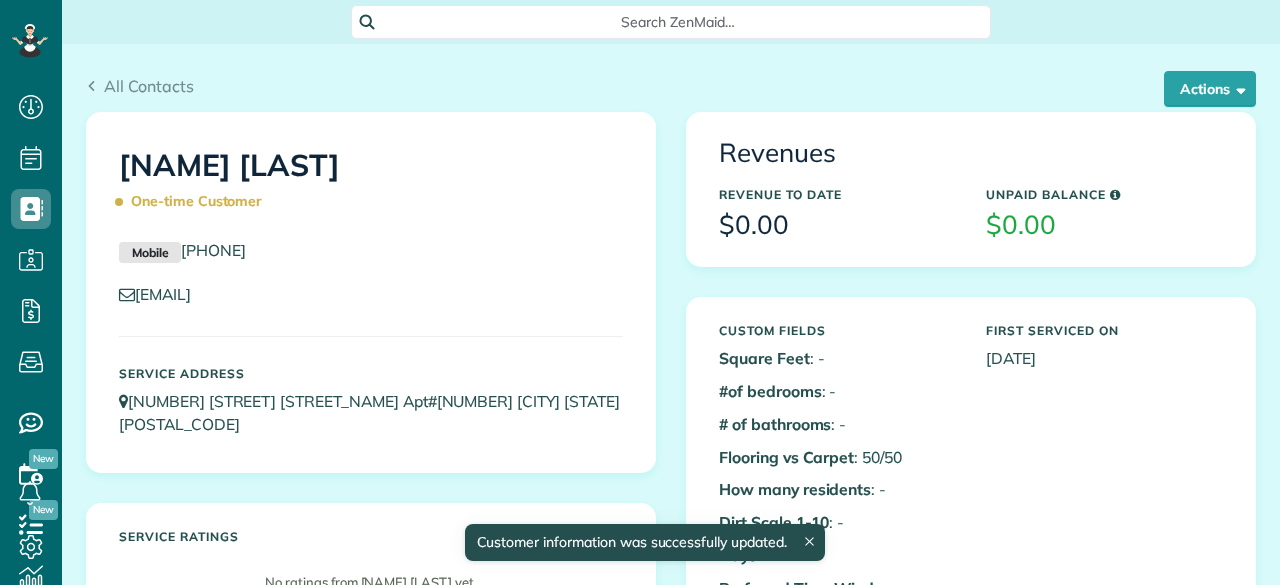 scroll, scrollTop: 0, scrollLeft: 0, axis: both 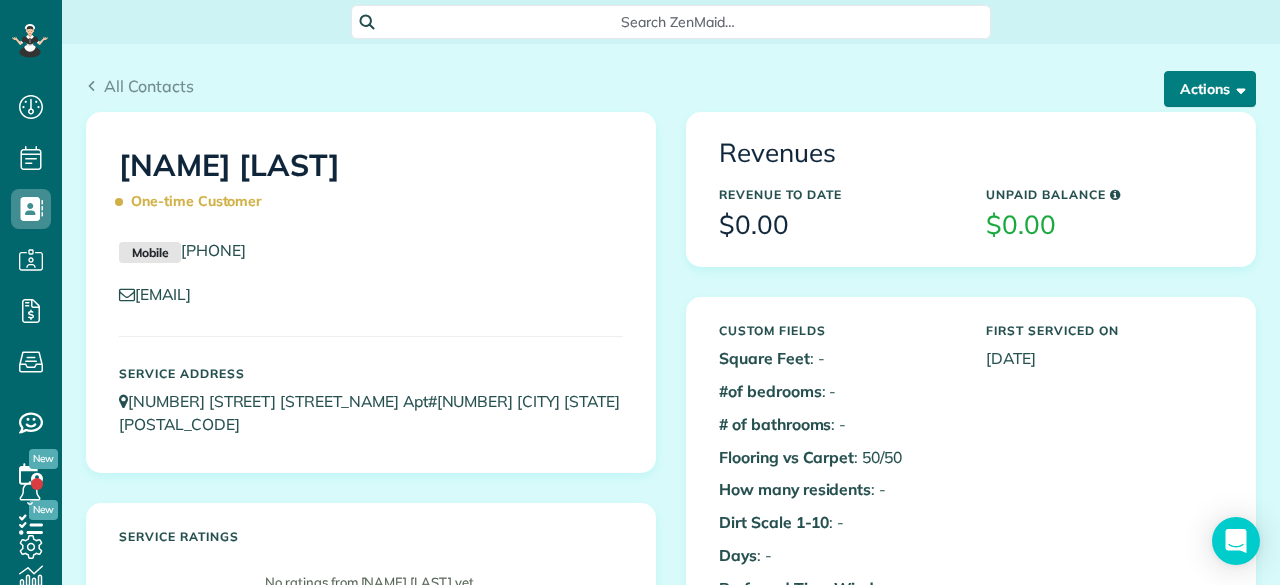 click on "Actions" at bounding box center (1210, 89) 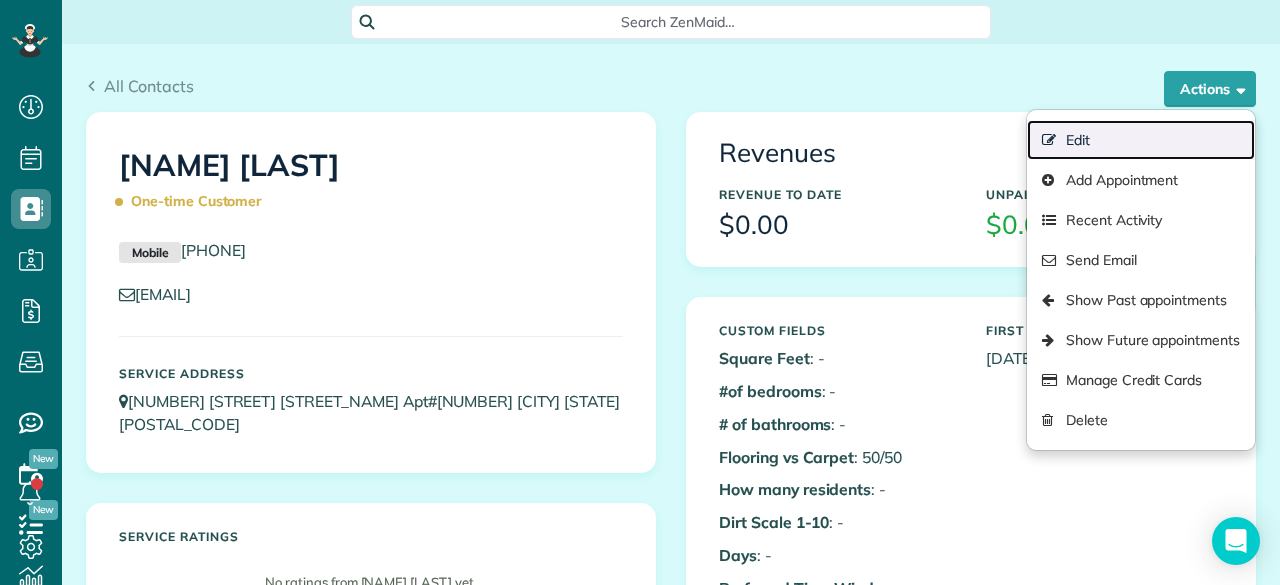 click on "Edit" at bounding box center (1141, 140) 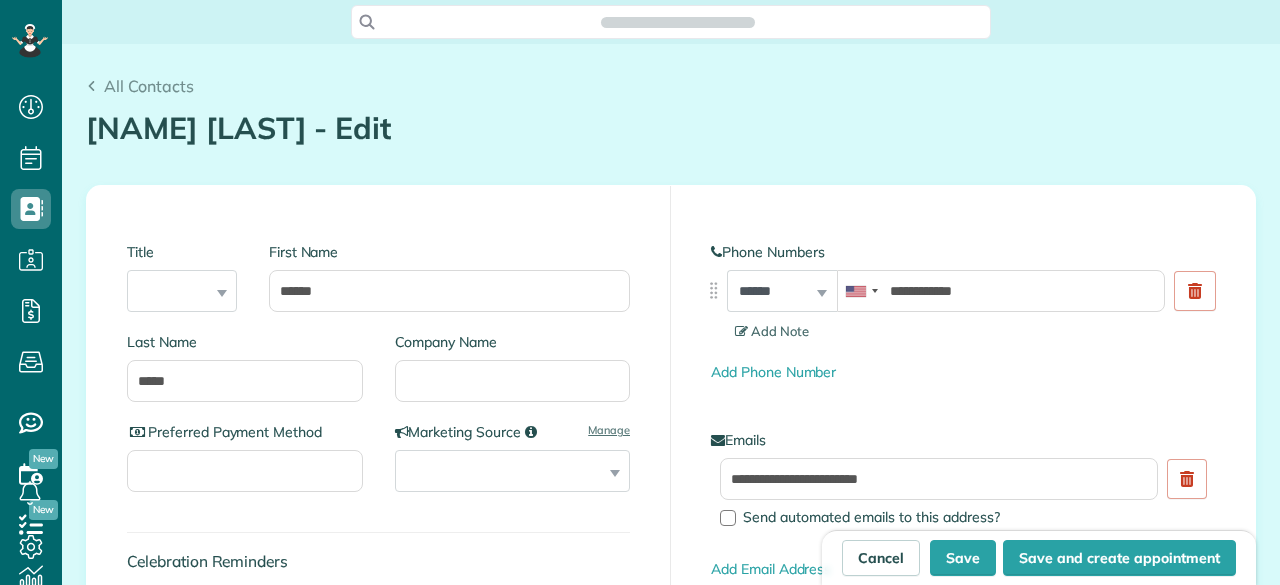 scroll, scrollTop: 0, scrollLeft: 0, axis: both 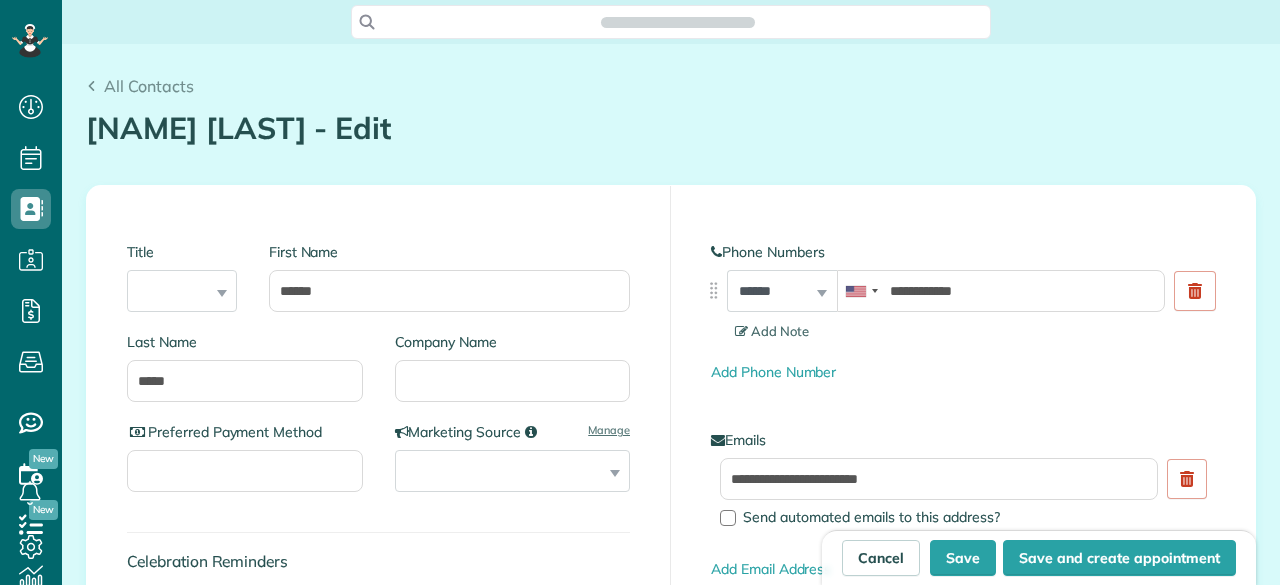 type on "**********" 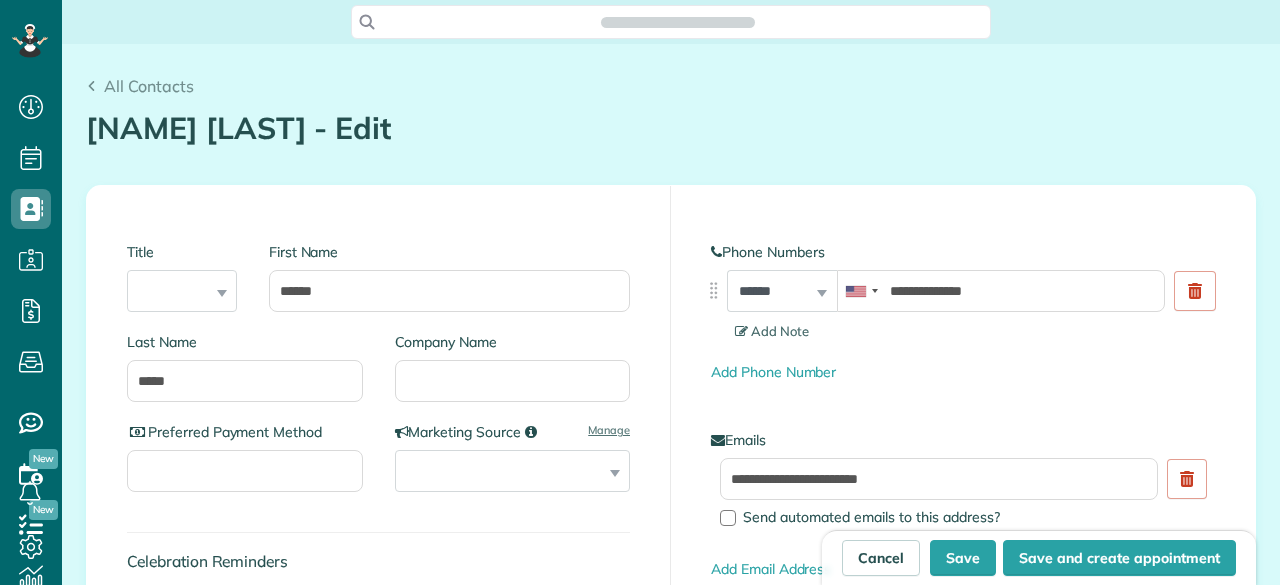 scroll, scrollTop: 585, scrollLeft: 62, axis: both 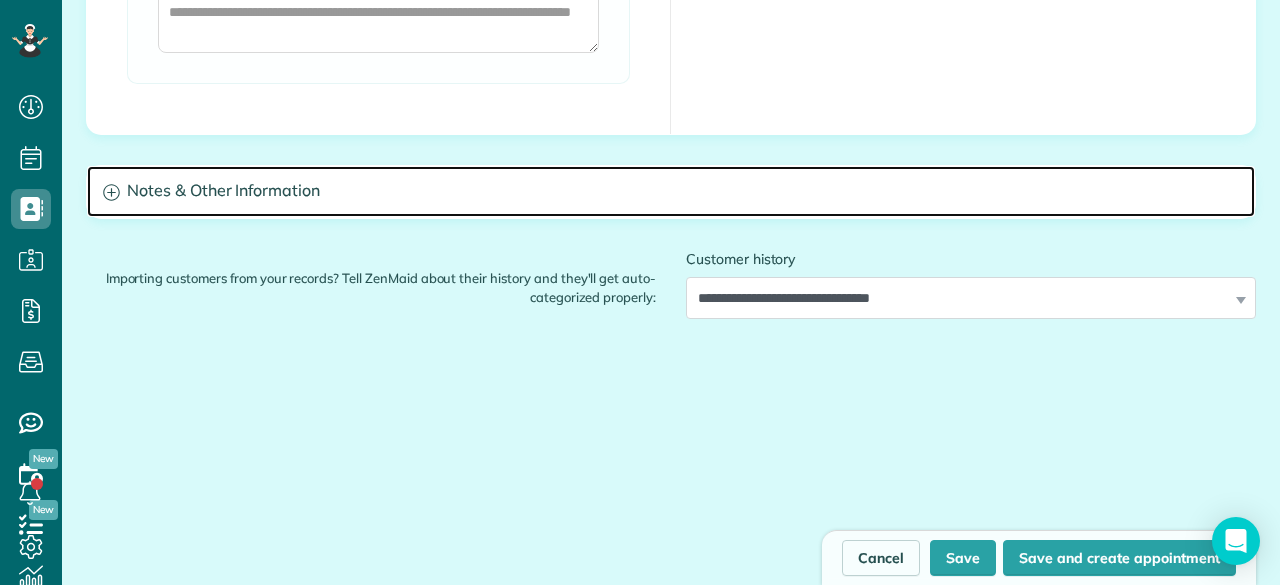 click on "Notes & Other Information" at bounding box center [671, 191] 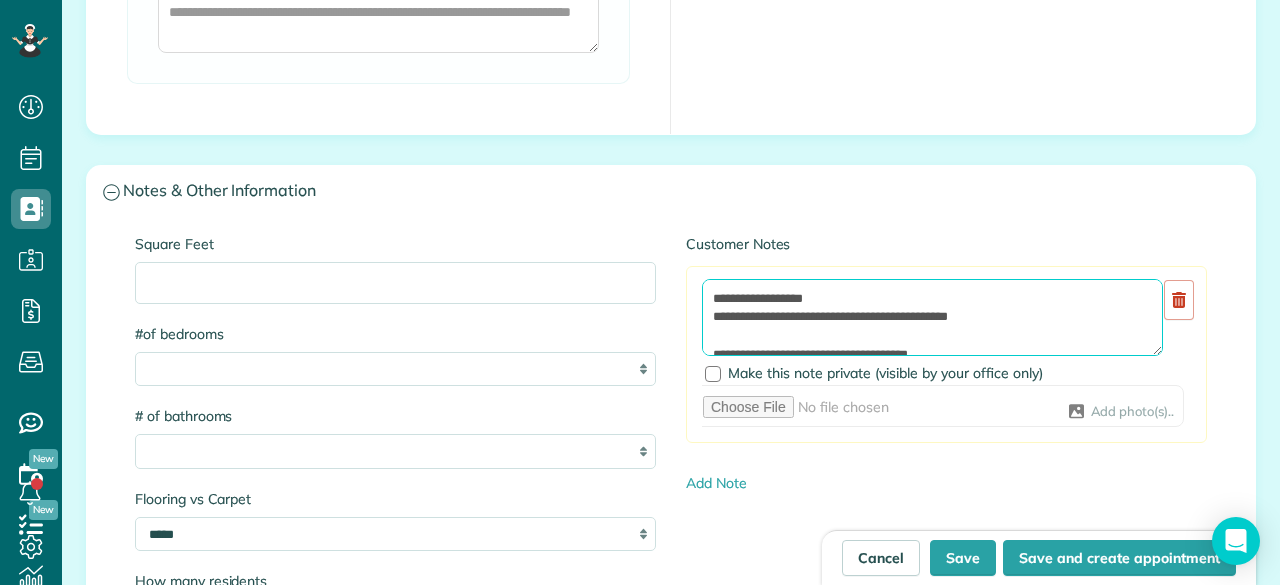 scroll, scrollTop: 464, scrollLeft: 0, axis: vertical 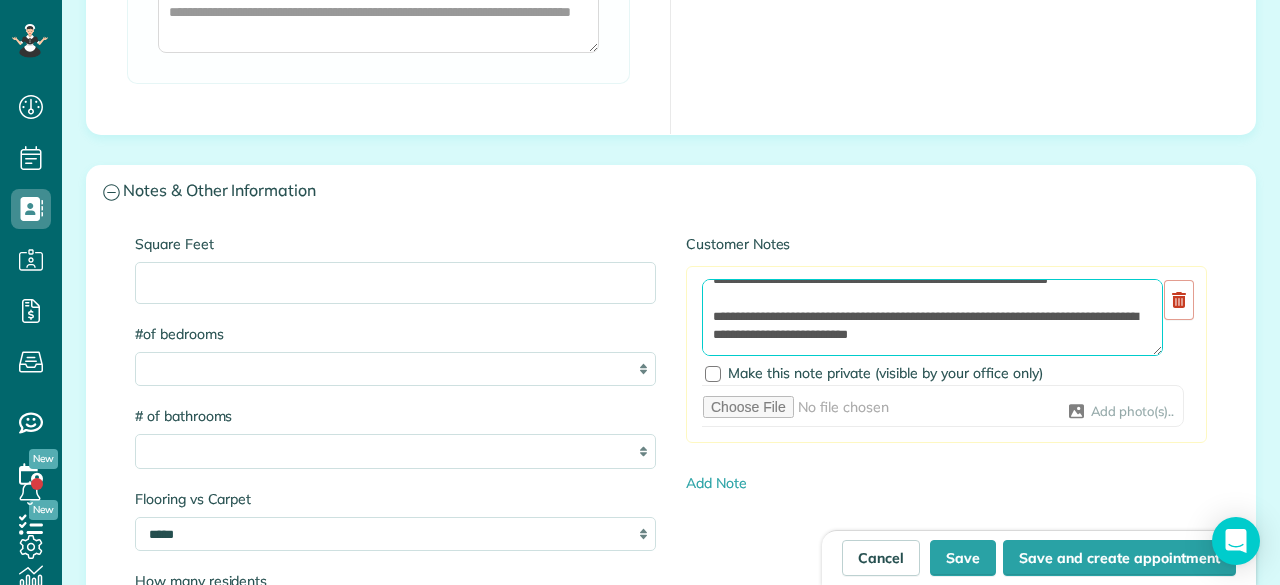 drag, startPoint x: 704, startPoint y: 291, endPoint x: 1067, endPoint y: 426, distance: 387.2906 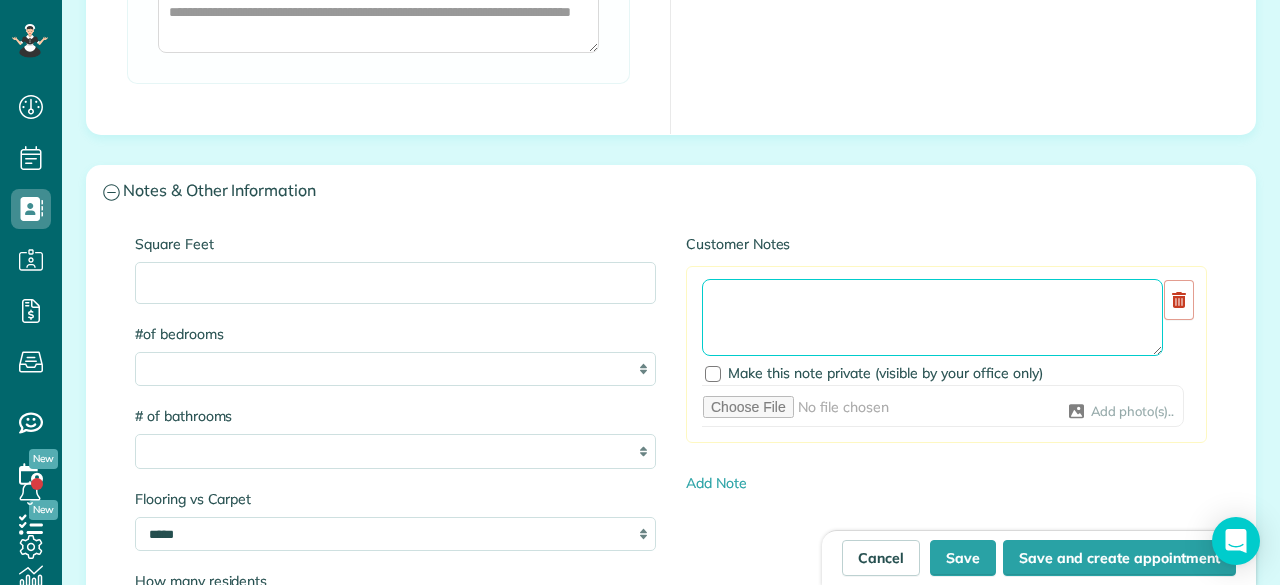 scroll, scrollTop: 0, scrollLeft: 0, axis: both 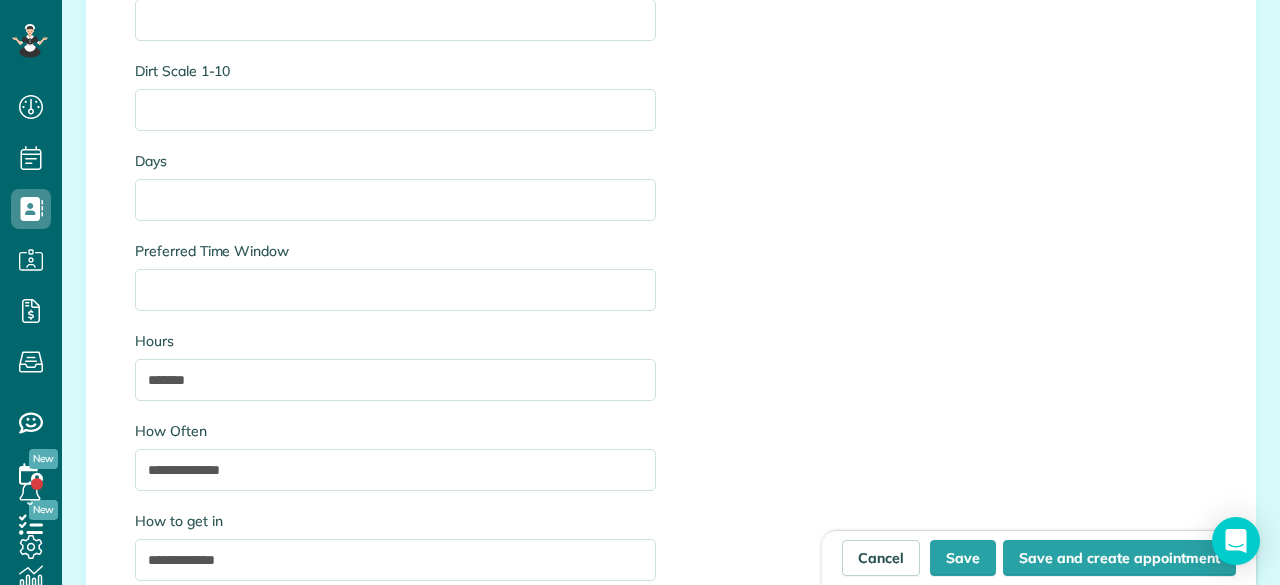 type 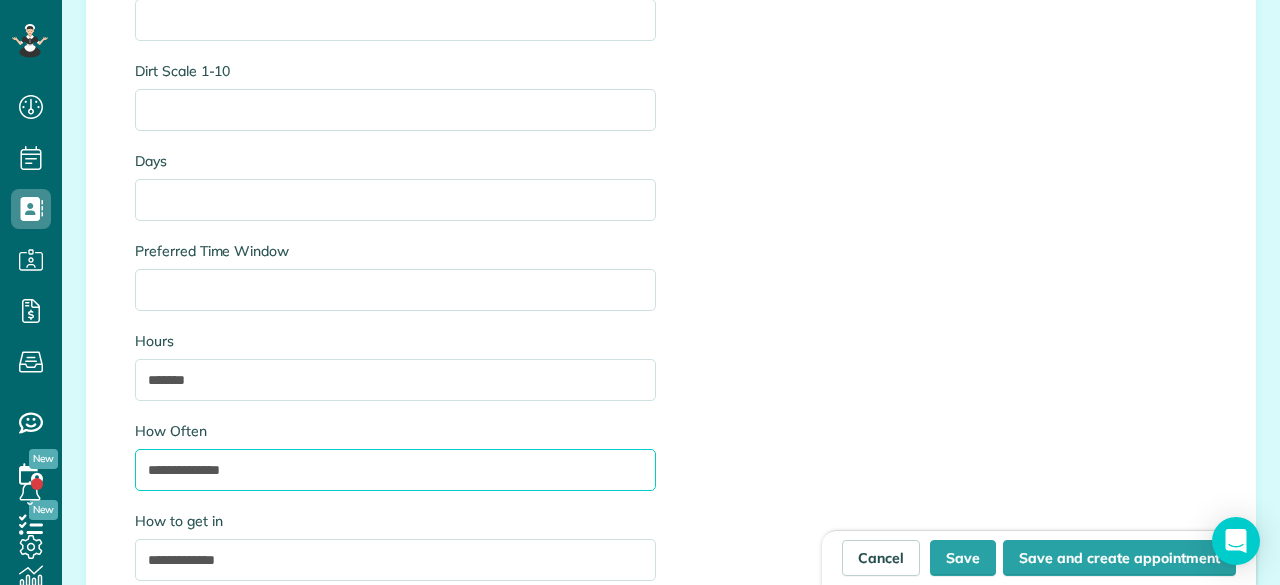 drag, startPoint x: 244, startPoint y: 469, endPoint x: 50, endPoint y: 462, distance: 194.12625 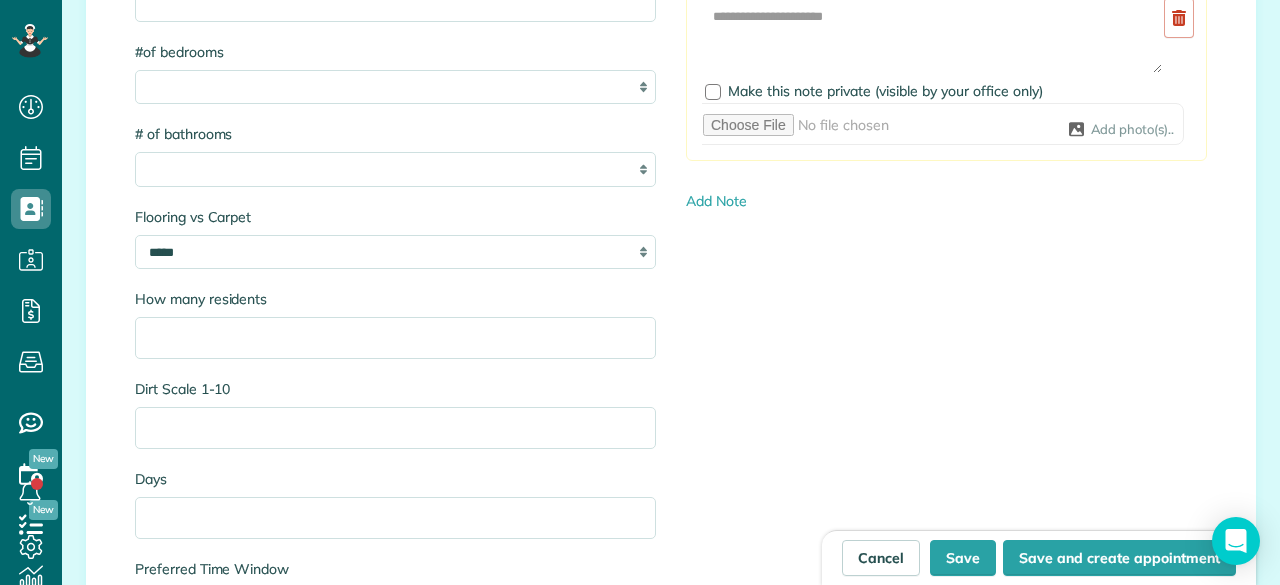 scroll, scrollTop: 1900, scrollLeft: 0, axis: vertical 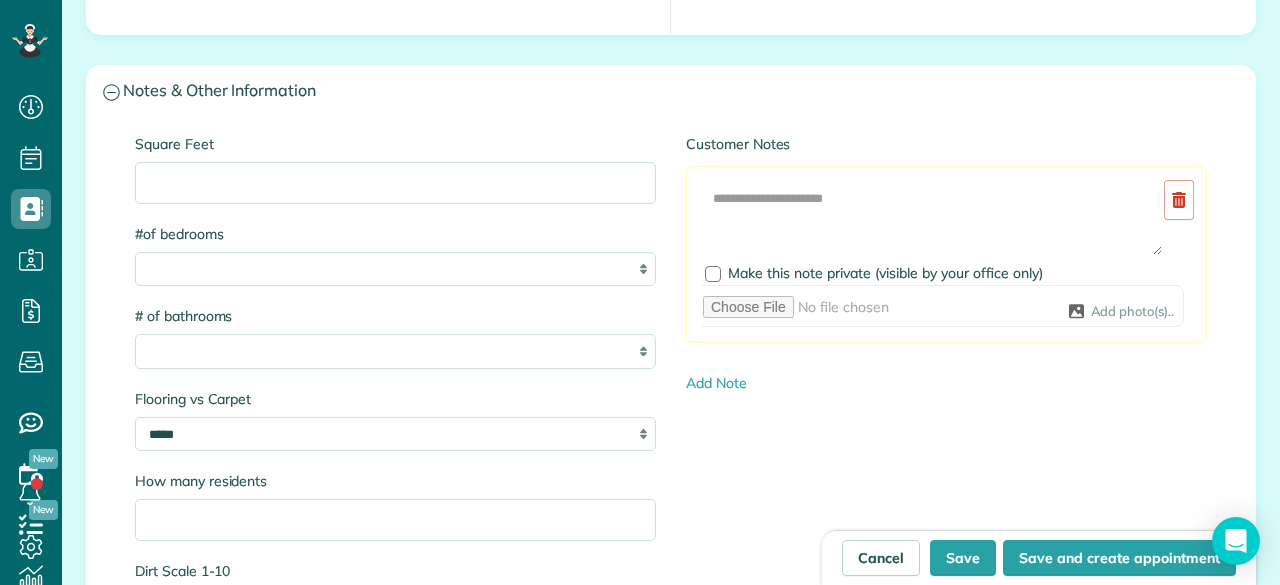 type on "**********" 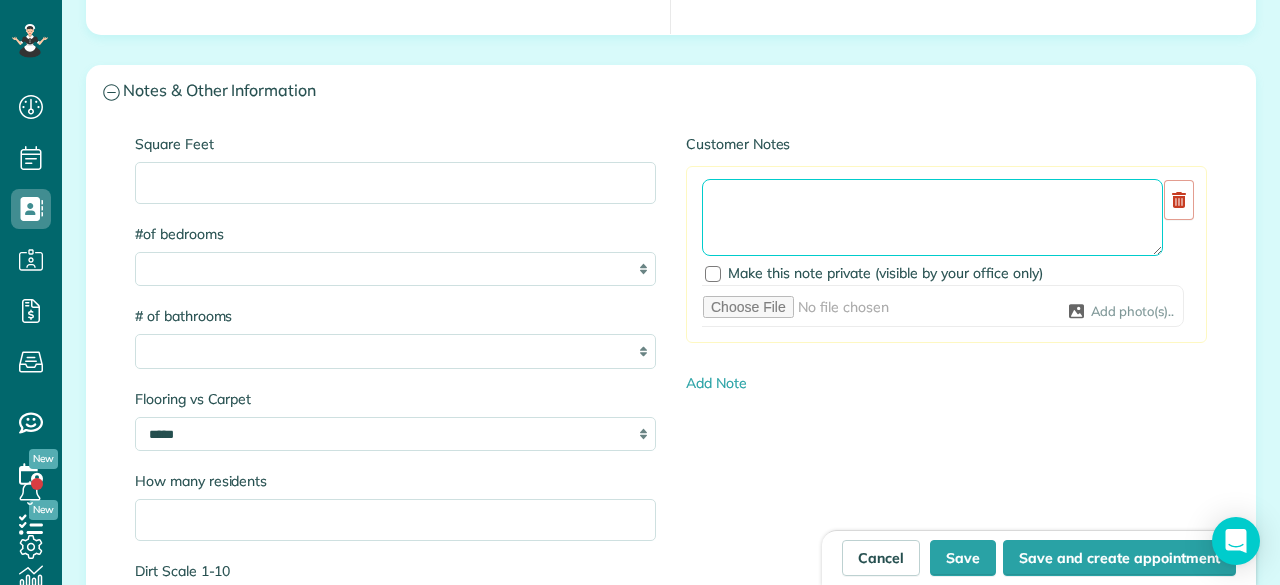 click on "**********" at bounding box center [932, 217] 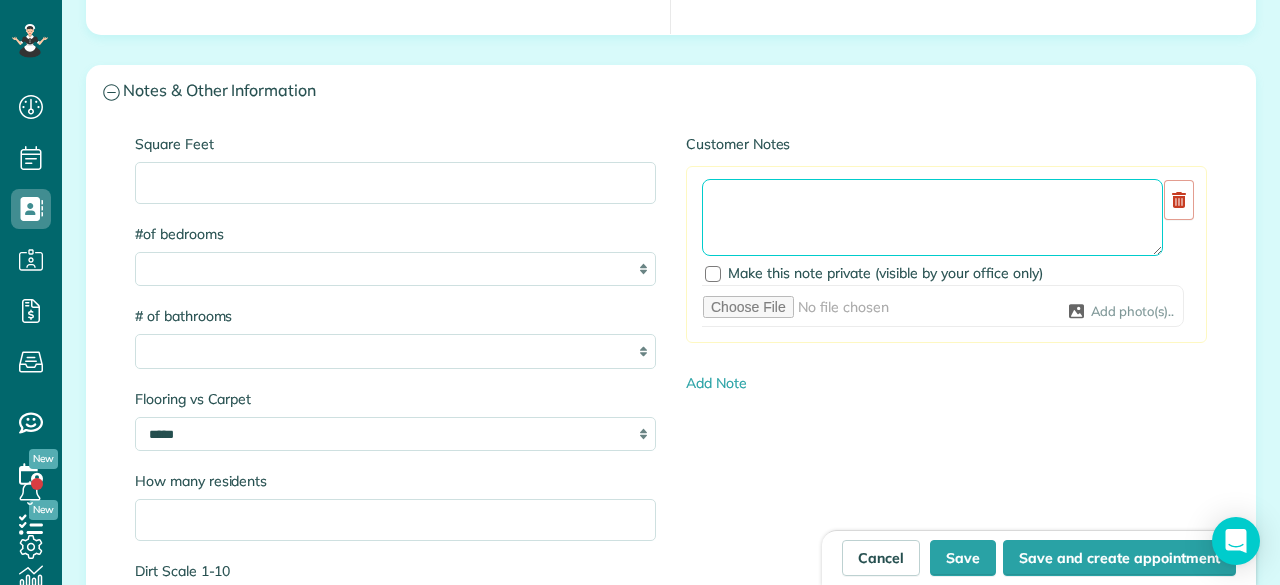 paste on "**********" 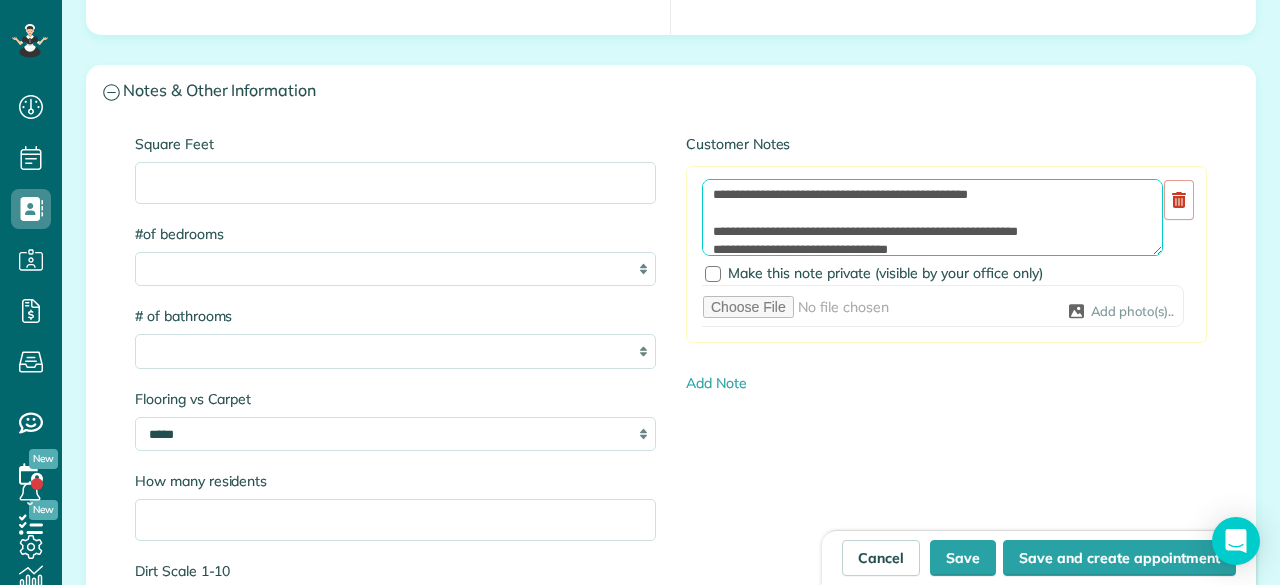 scroll, scrollTop: 0, scrollLeft: 0, axis: both 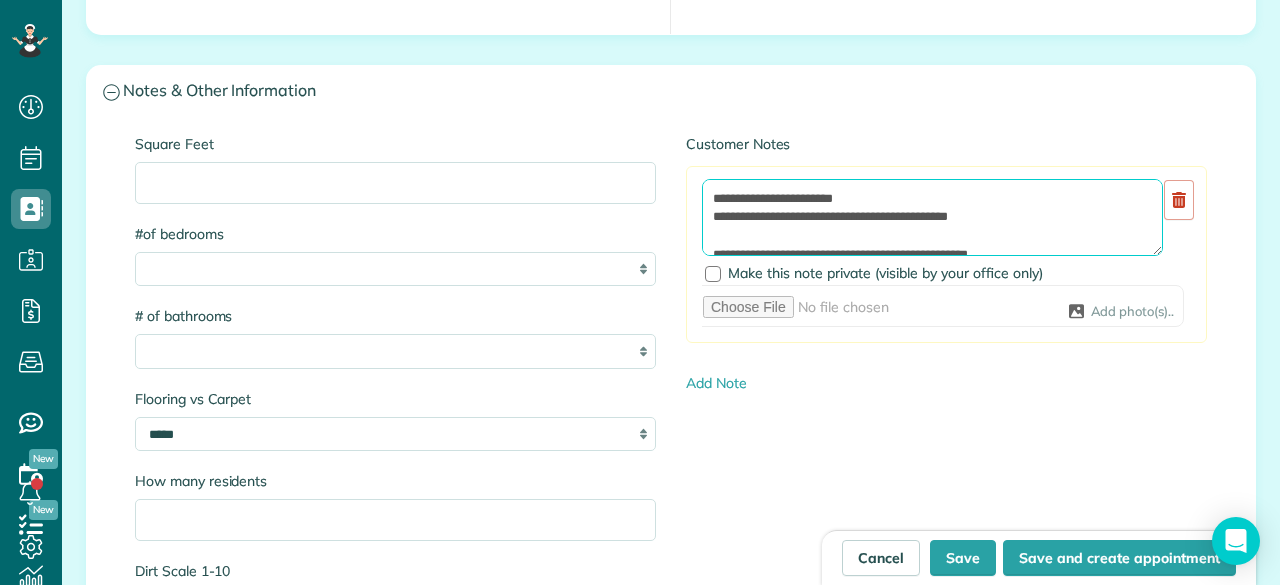 click on "**********" at bounding box center [932, 217] 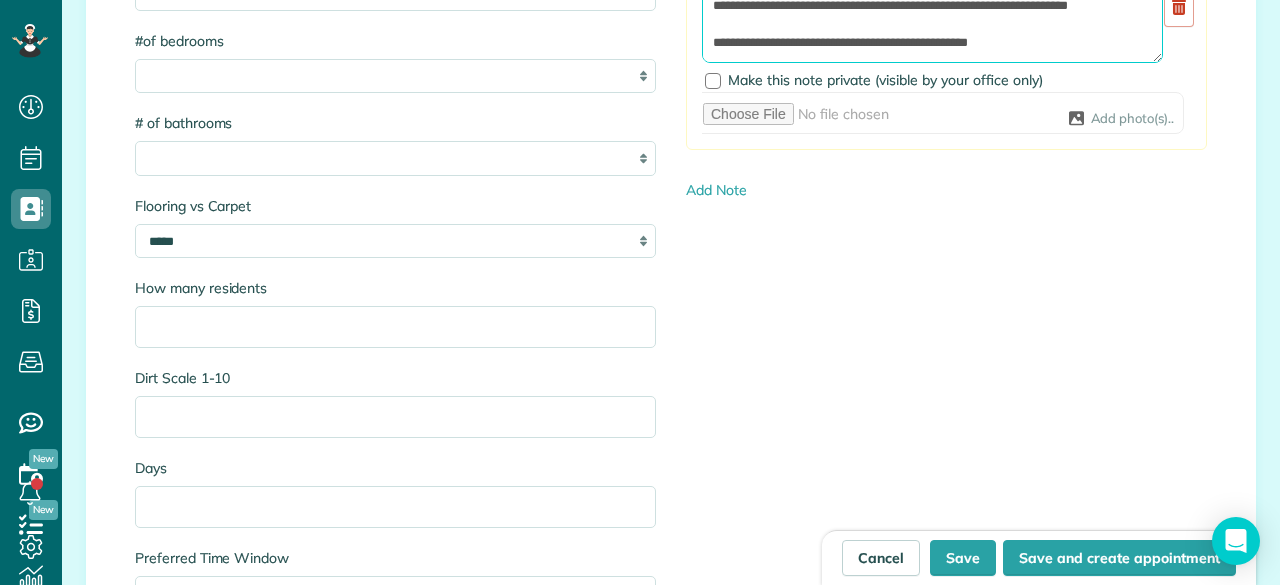 scroll, scrollTop: 2100, scrollLeft: 0, axis: vertical 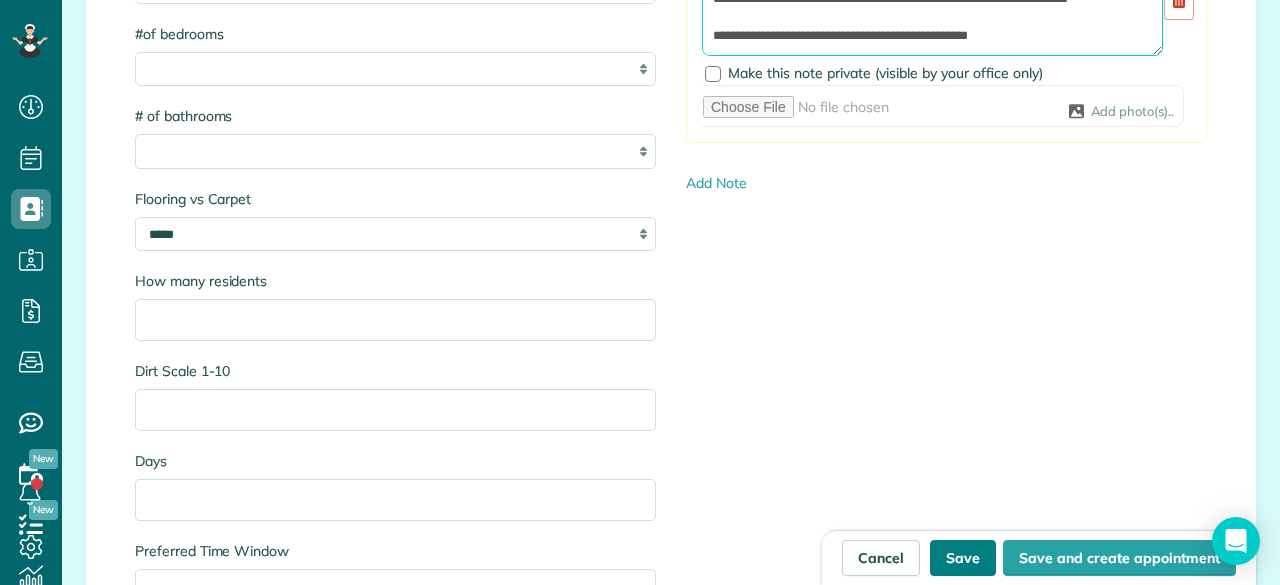 type on "**********" 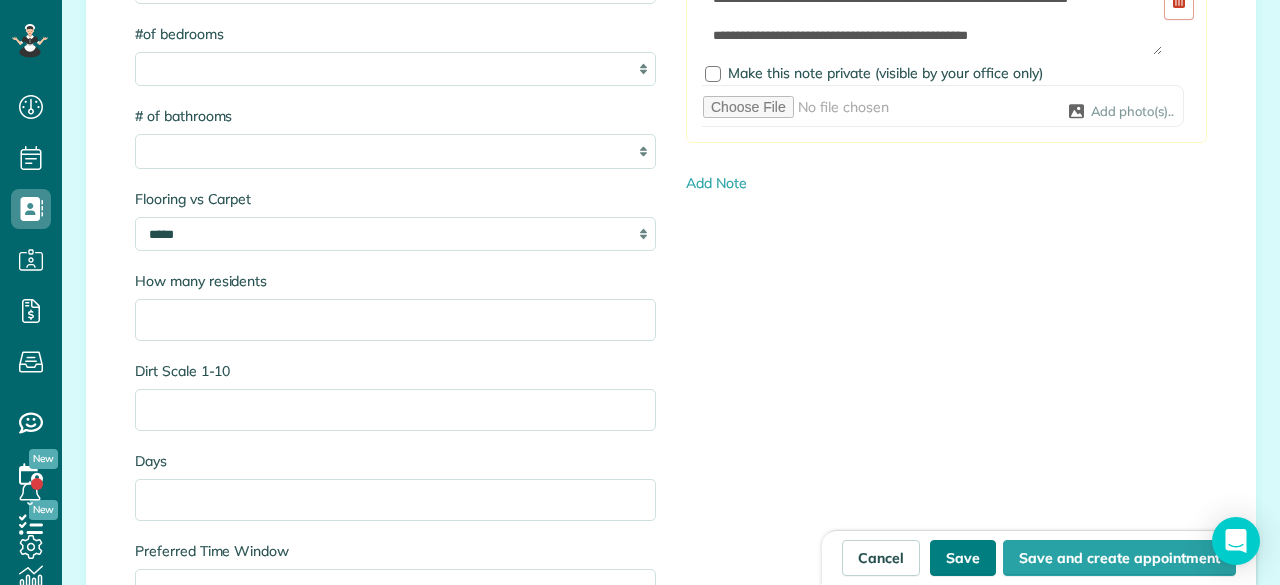 click on "Save" at bounding box center [963, 558] 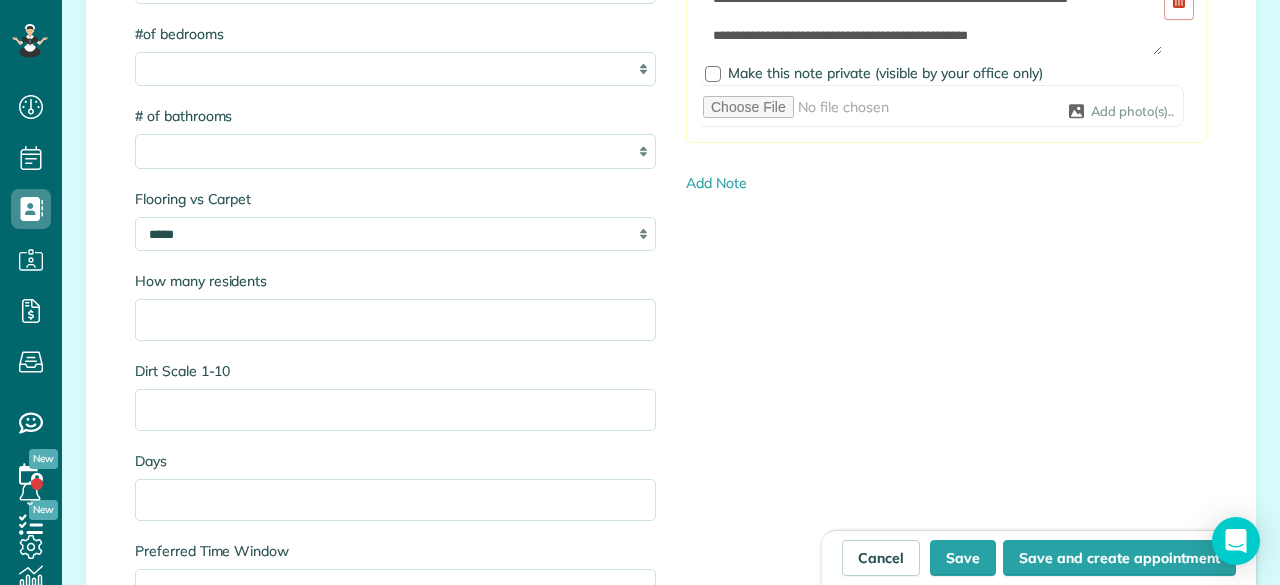 type on "**********" 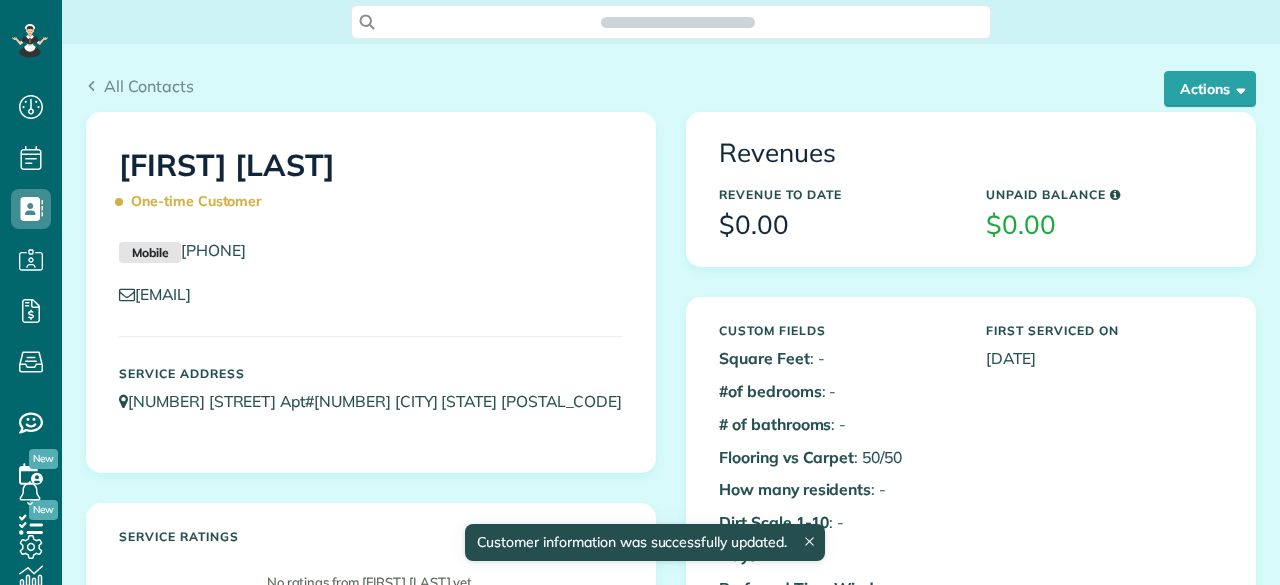 scroll, scrollTop: 0, scrollLeft: 0, axis: both 